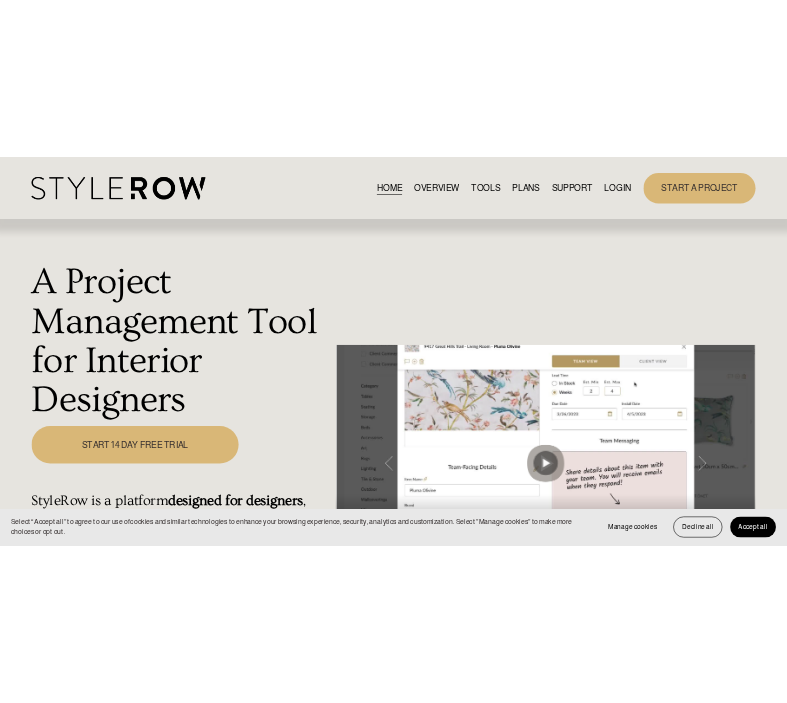 scroll, scrollTop: 0, scrollLeft: 0, axis: both 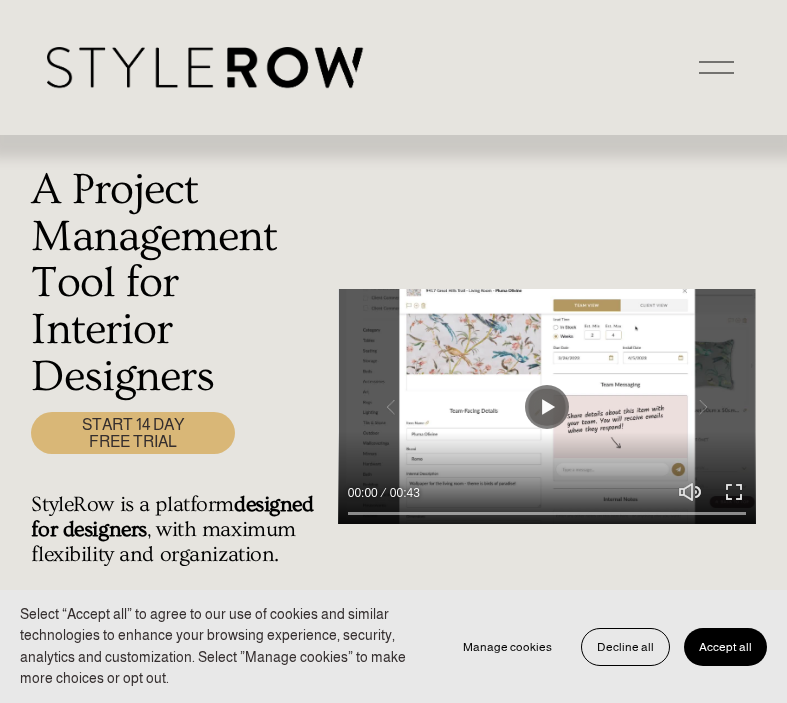click on "LOGIN" at bounding box center [0, 0] 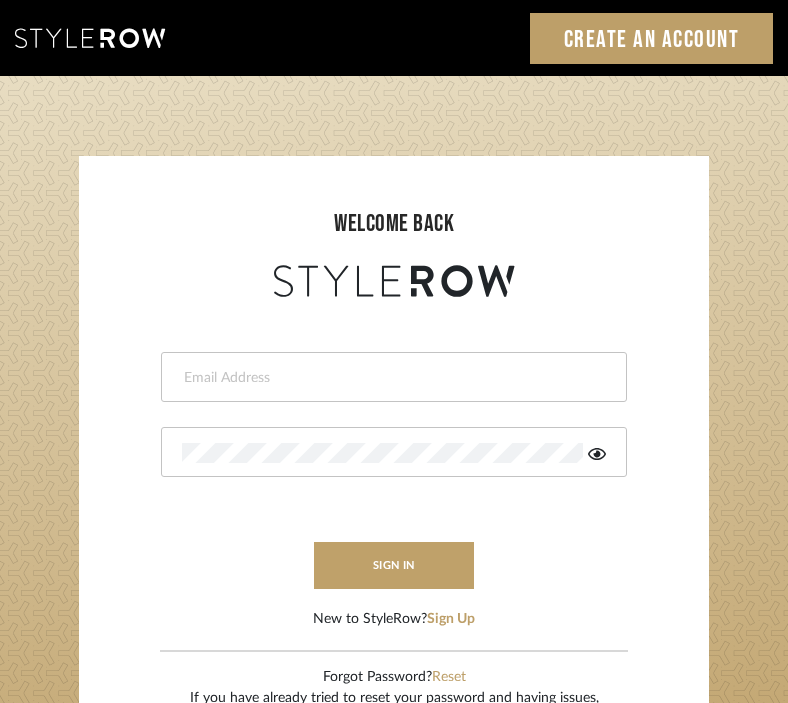 scroll, scrollTop: 0, scrollLeft: 0, axis: both 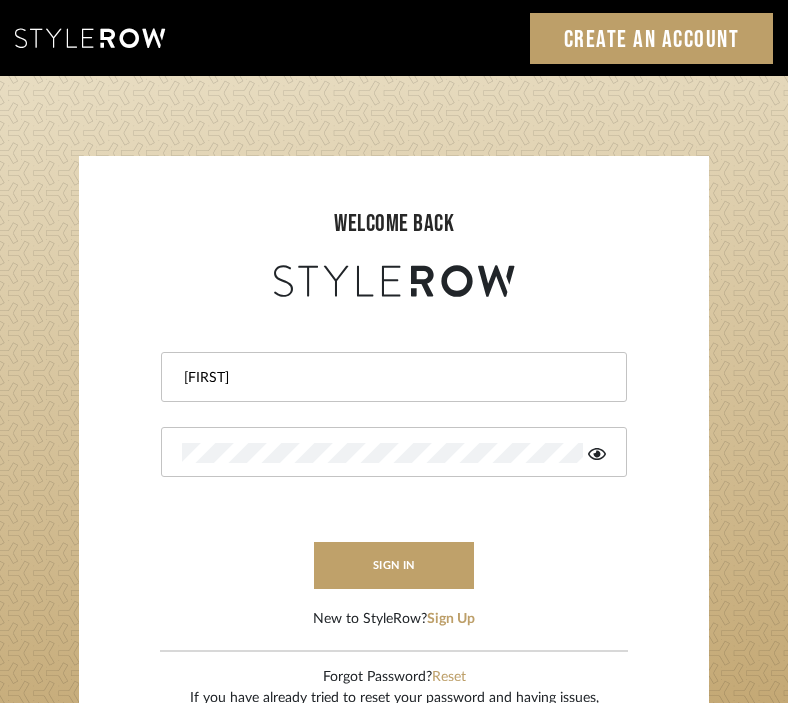 type on "D" 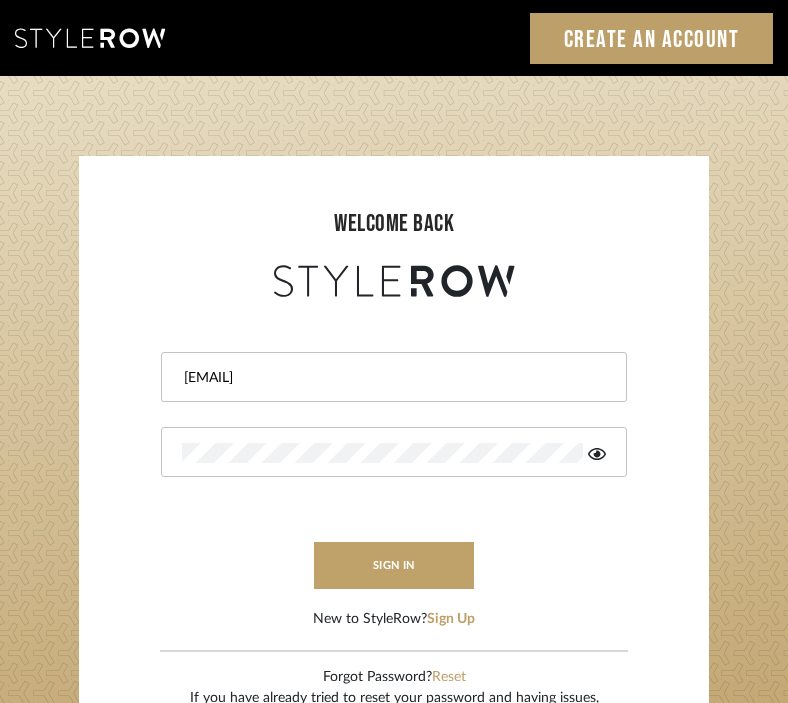 type on "divya.aok@gmail.com" 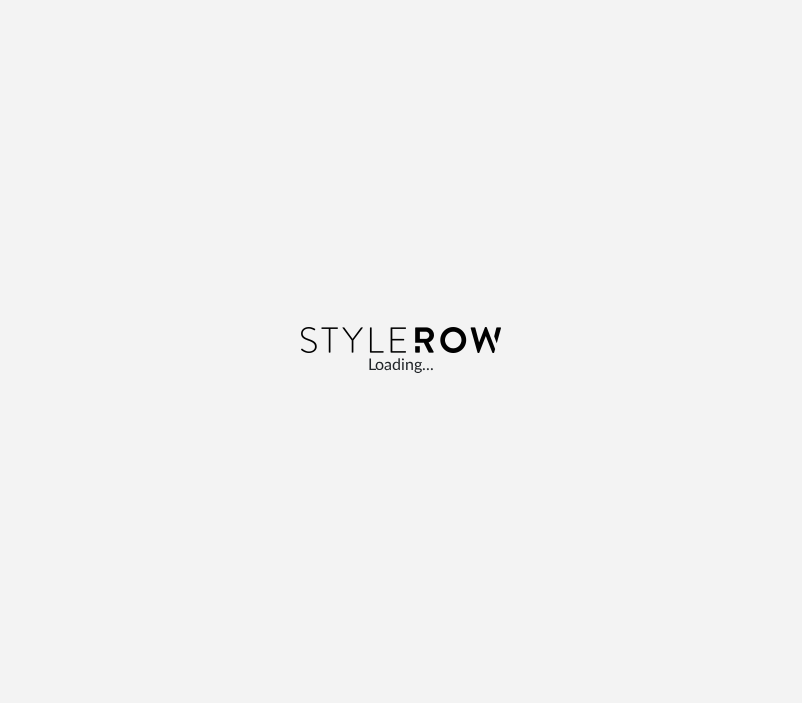 scroll, scrollTop: 0, scrollLeft: 0, axis: both 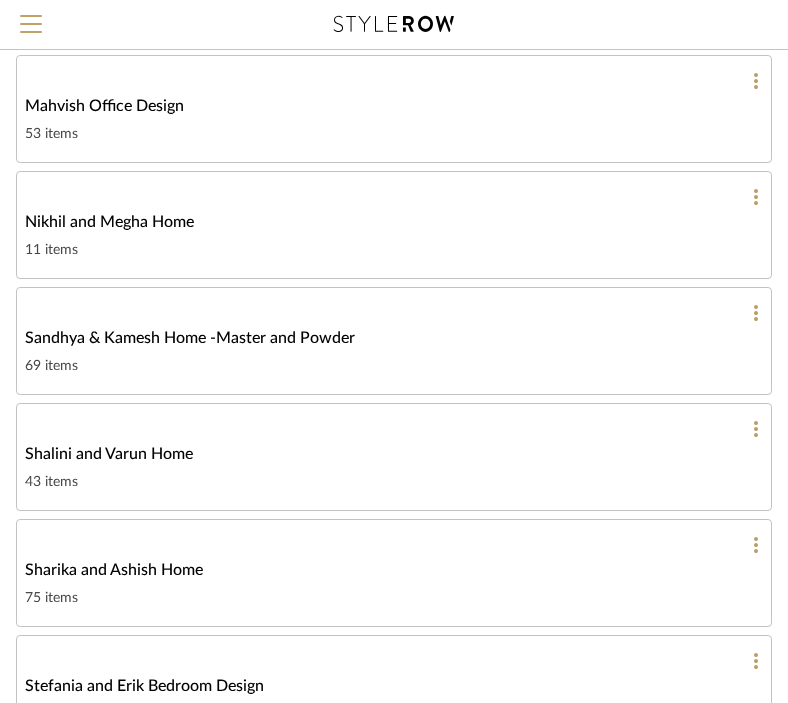 click on "Shalini and Varun Home" 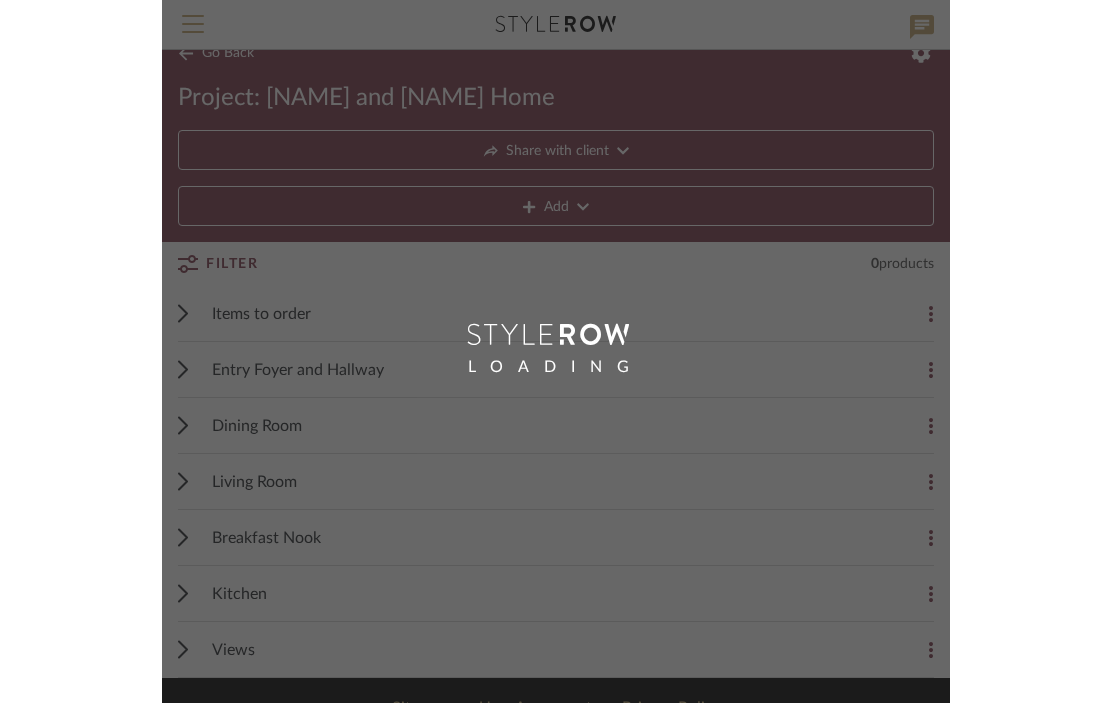 scroll, scrollTop: 0, scrollLeft: 0, axis: both 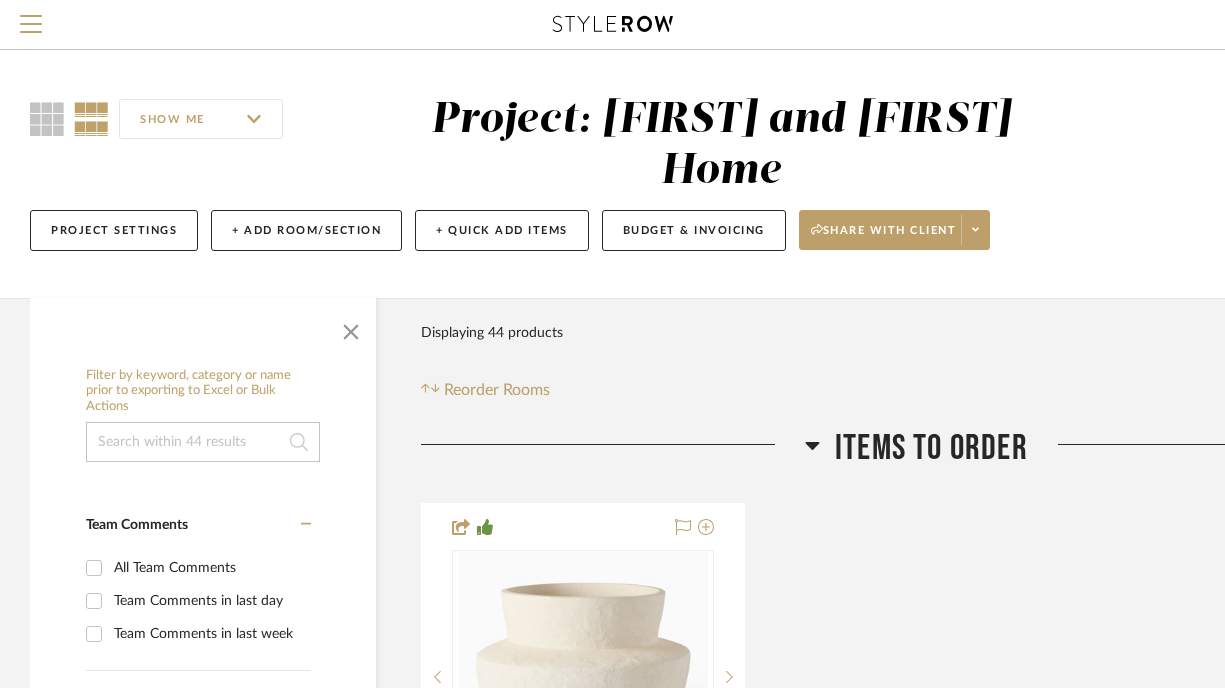 click 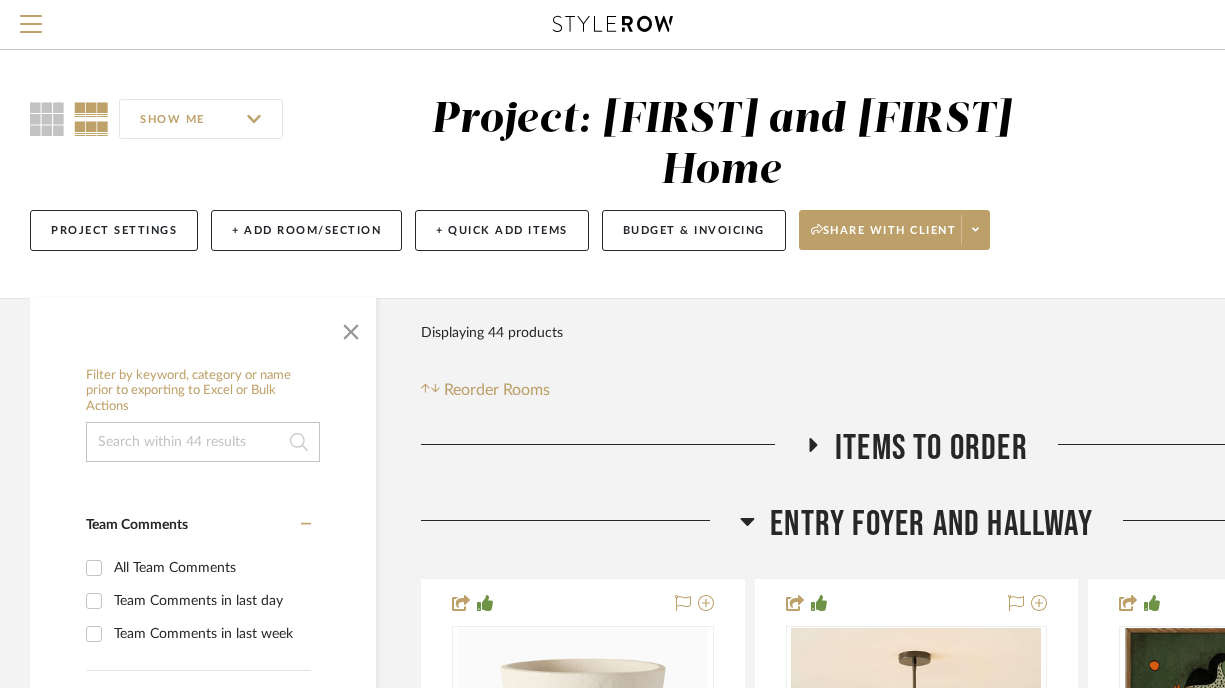 click 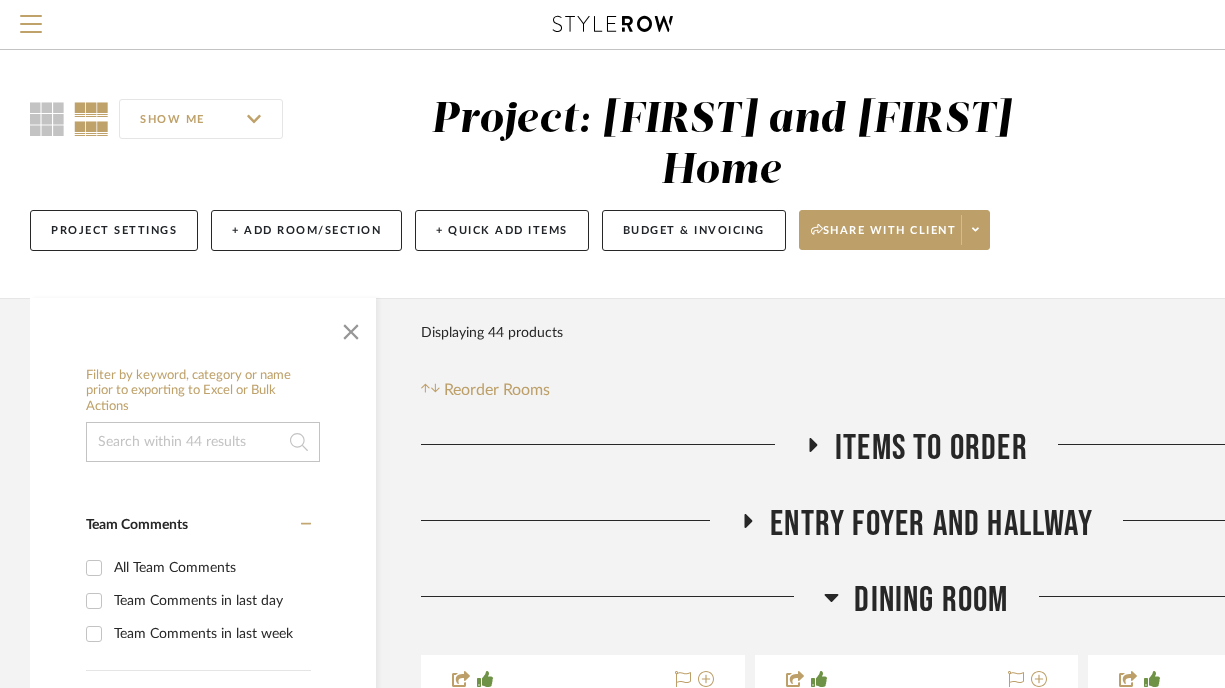 click 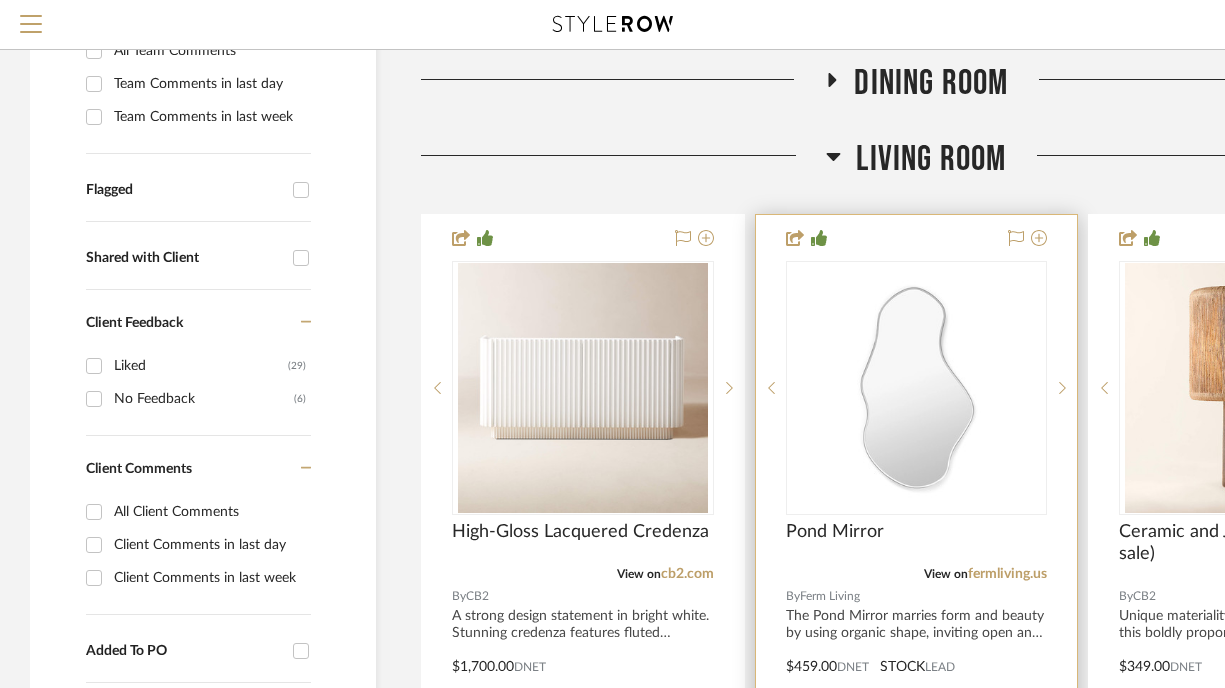 scroll, scrollTop: 520, scrollLeft: 0, axis: vertical 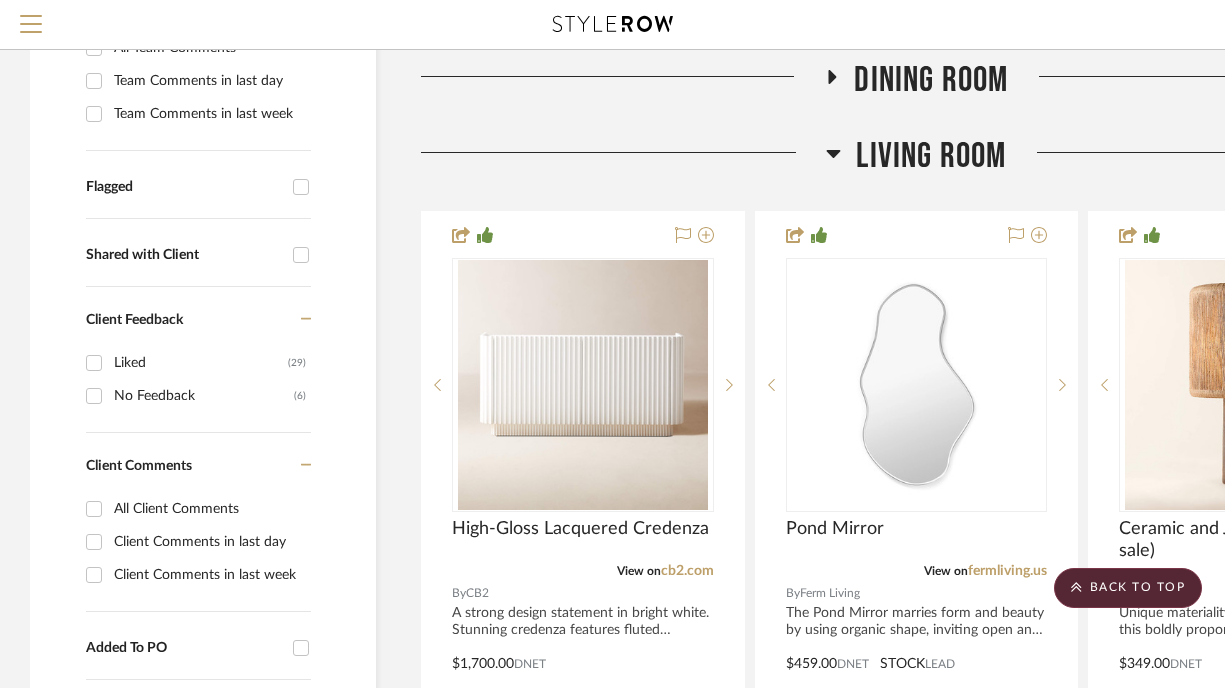 click 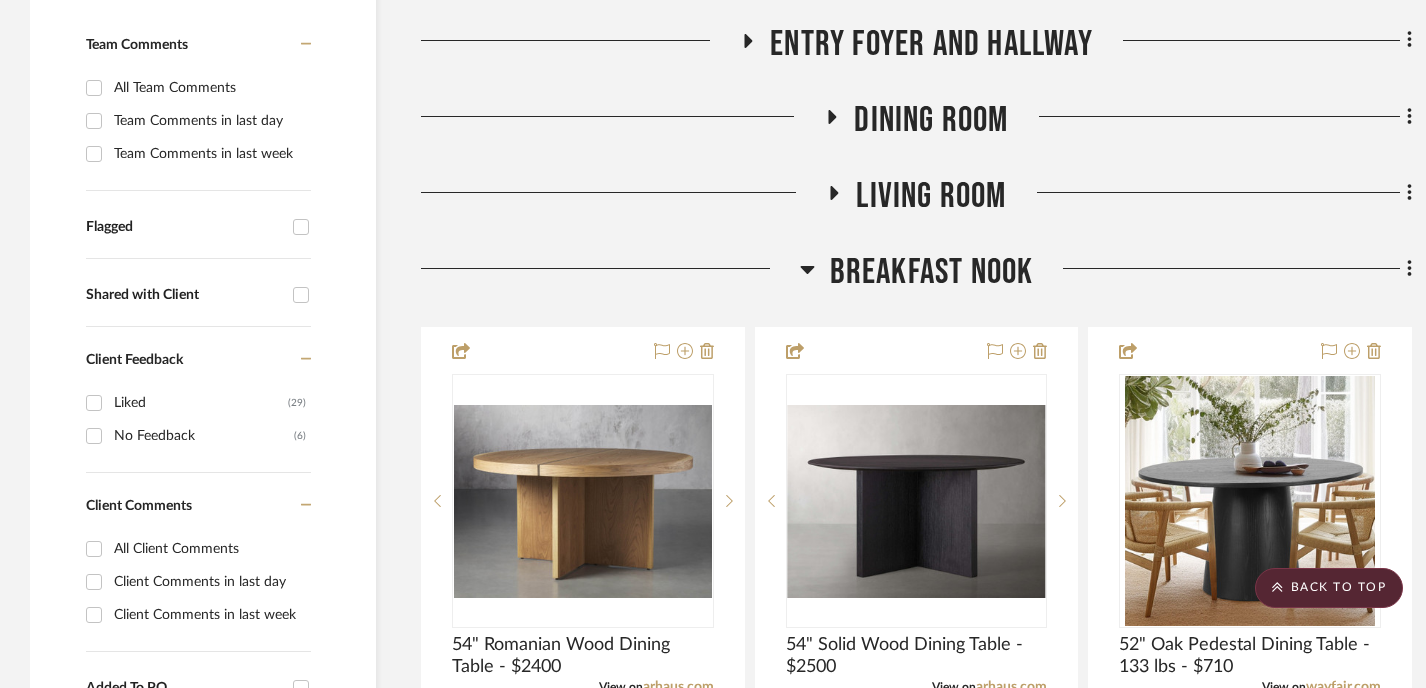 scroll, scrollTop: 561, scrollLeft: 0, axis: vertical 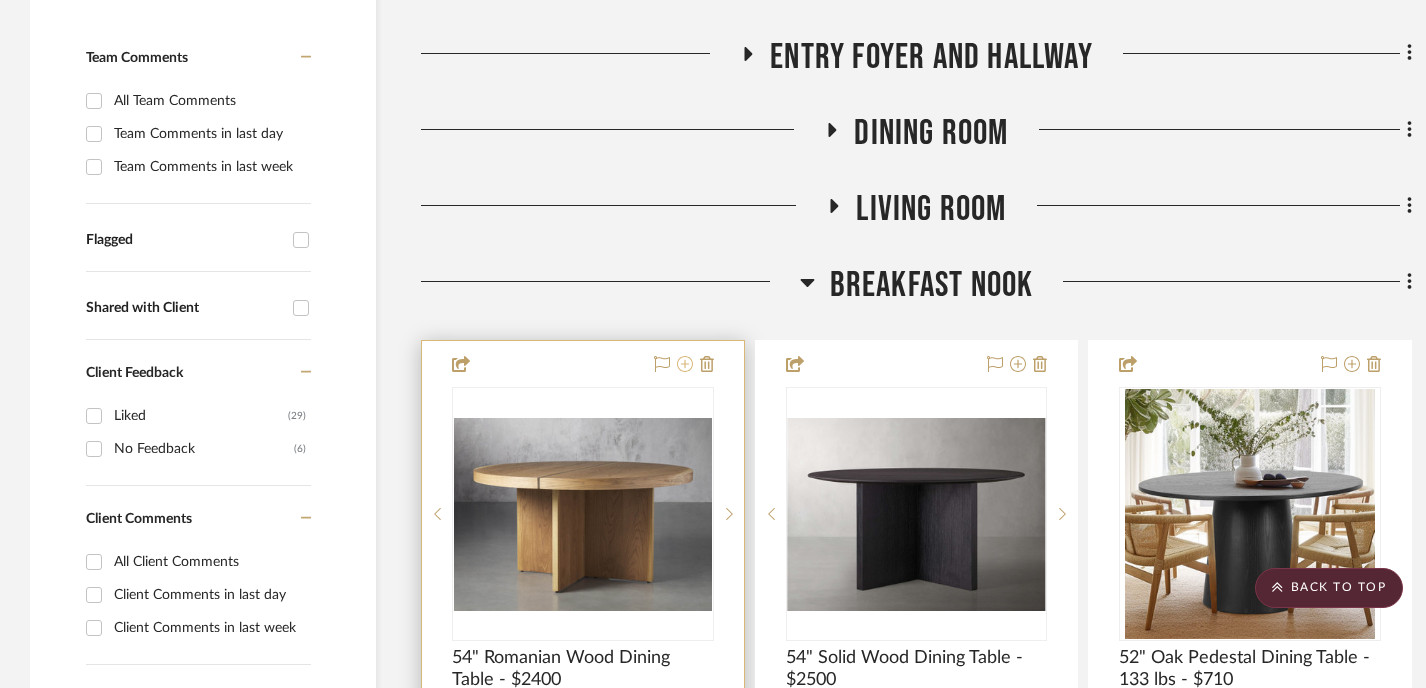 click 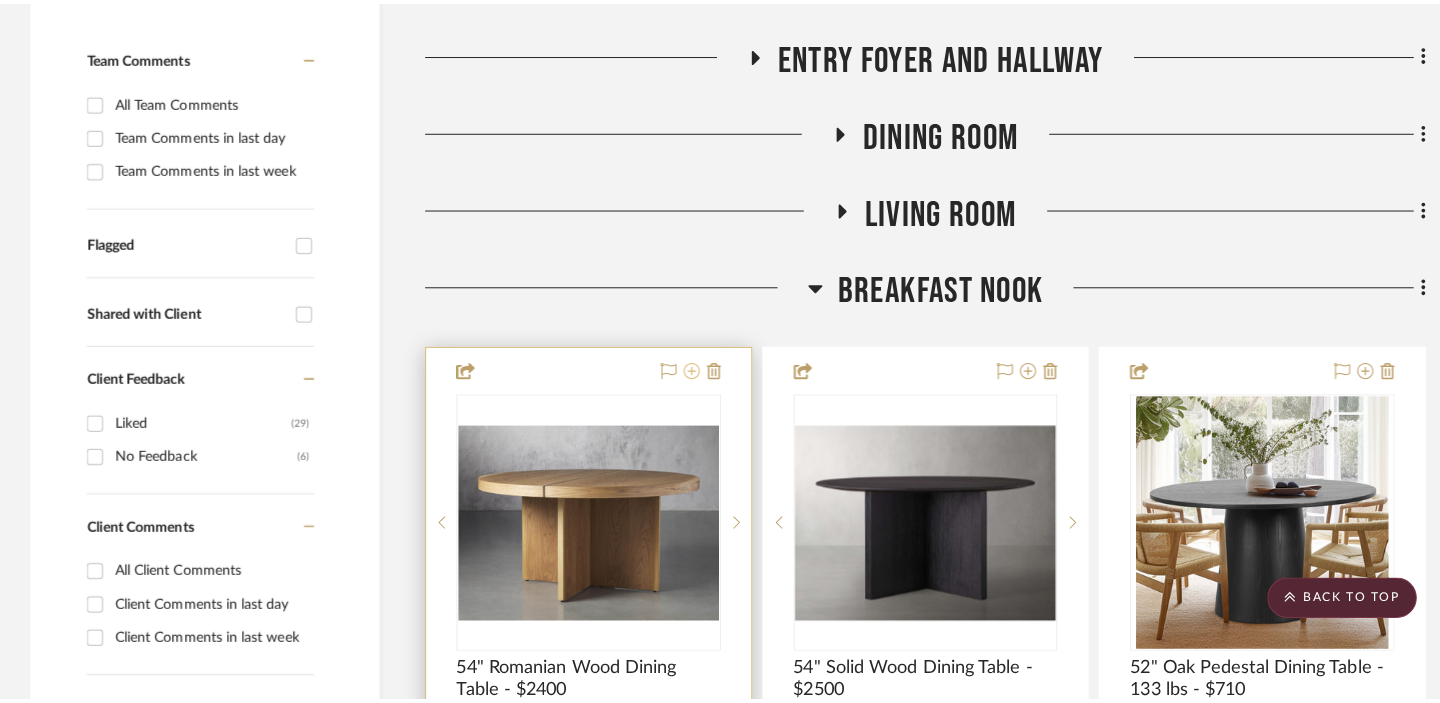 scroll, scrollTop: 0, scrollLeft: 0, axis: both 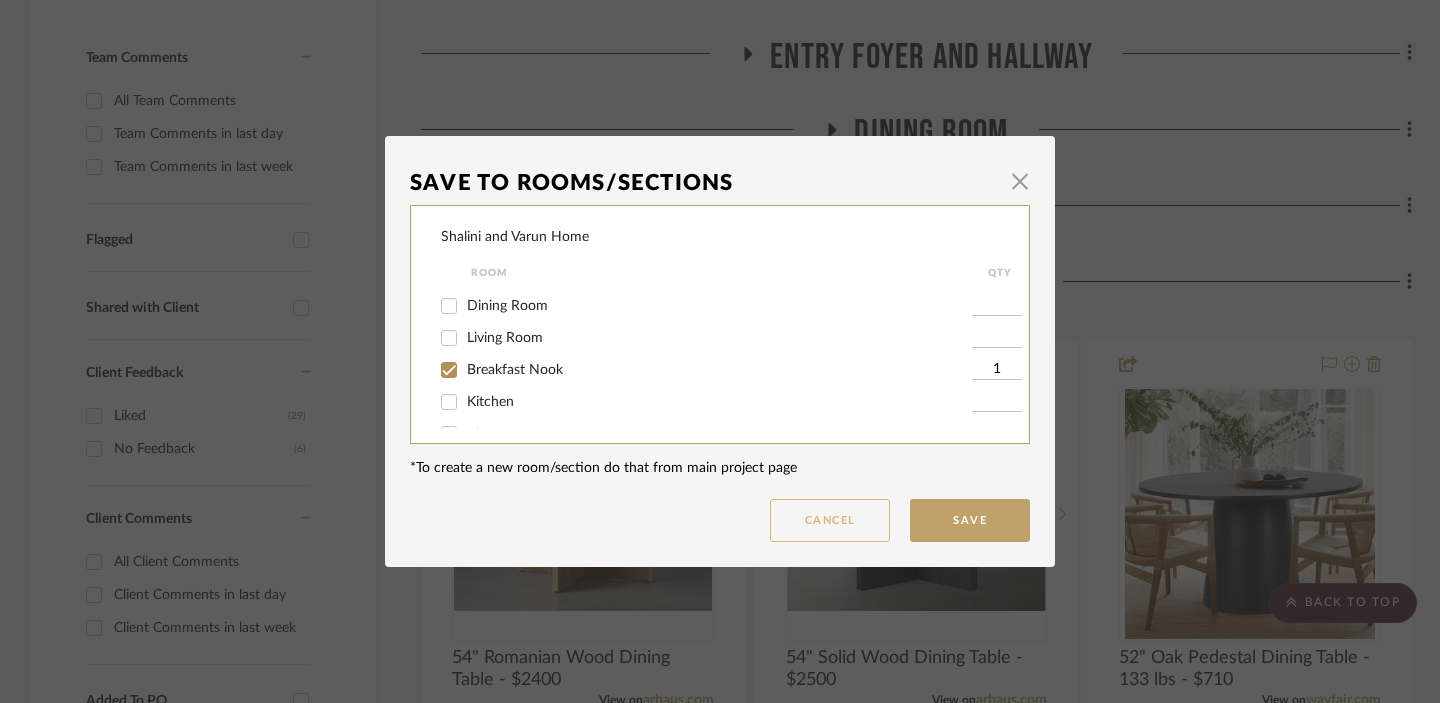 click on "Cancel" at bounding box center (830, 520) 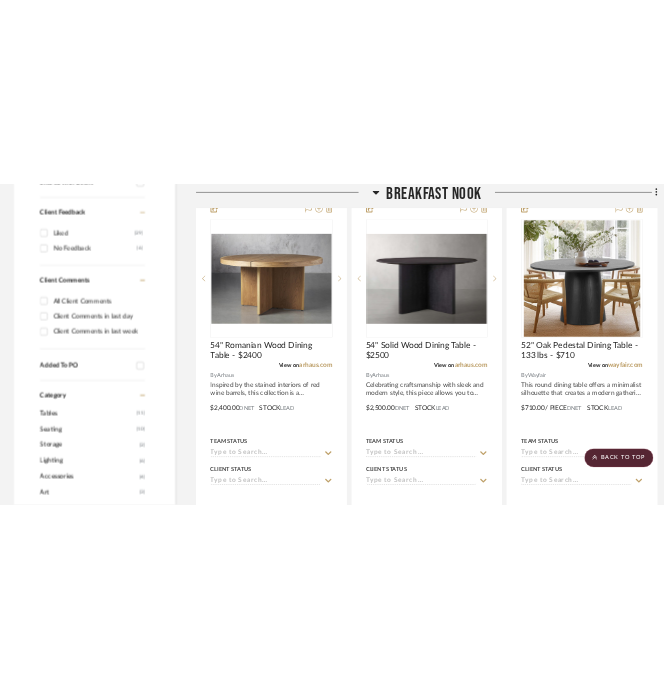 scroll, scrollTop: 875, scrollLeft: 0, axis: vertical 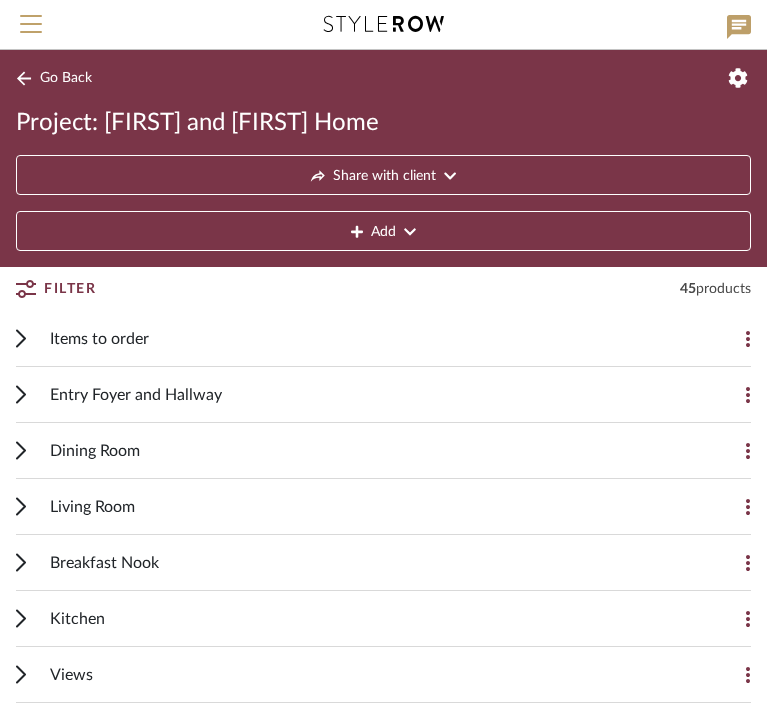 click on "Go Back" 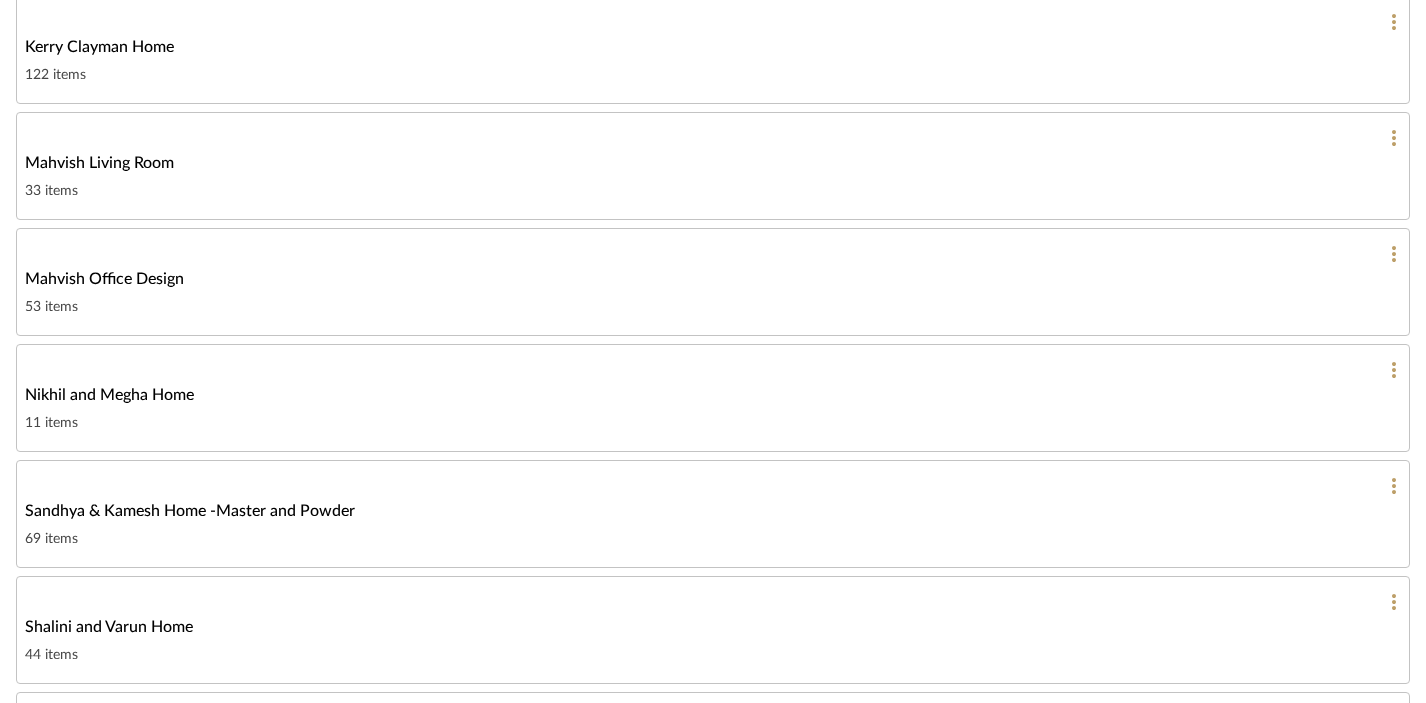 scroll, scrollTop: 634, scrollLeft: 0, axis: vertical 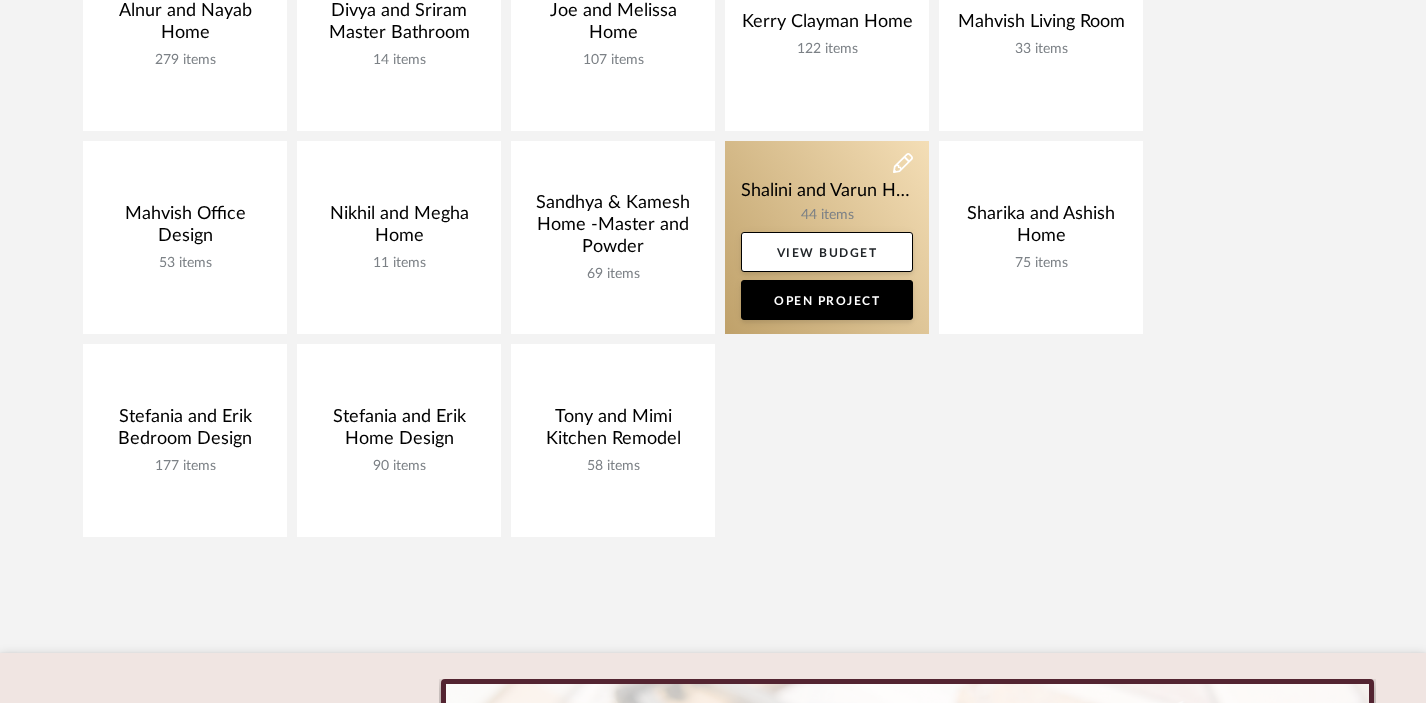 click 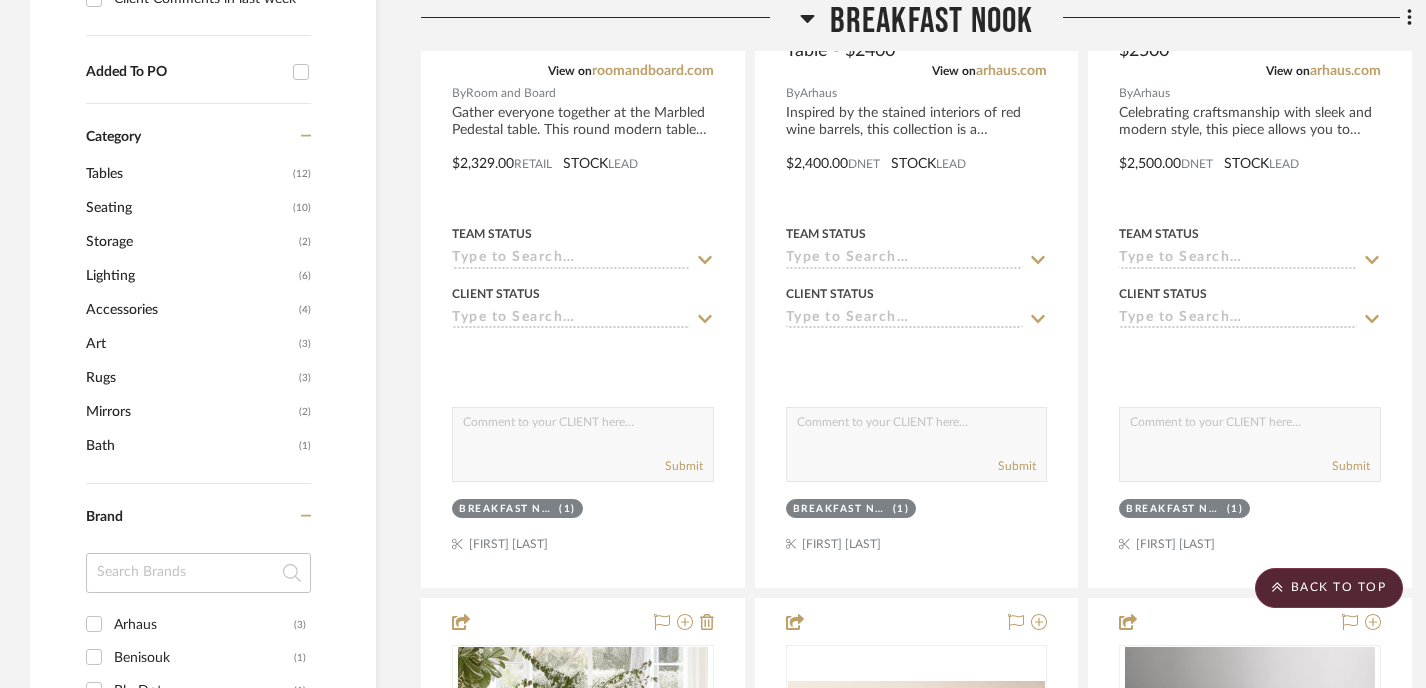 scroll, scrollTop: 1194, scrollLeft: 0, axis: vertical 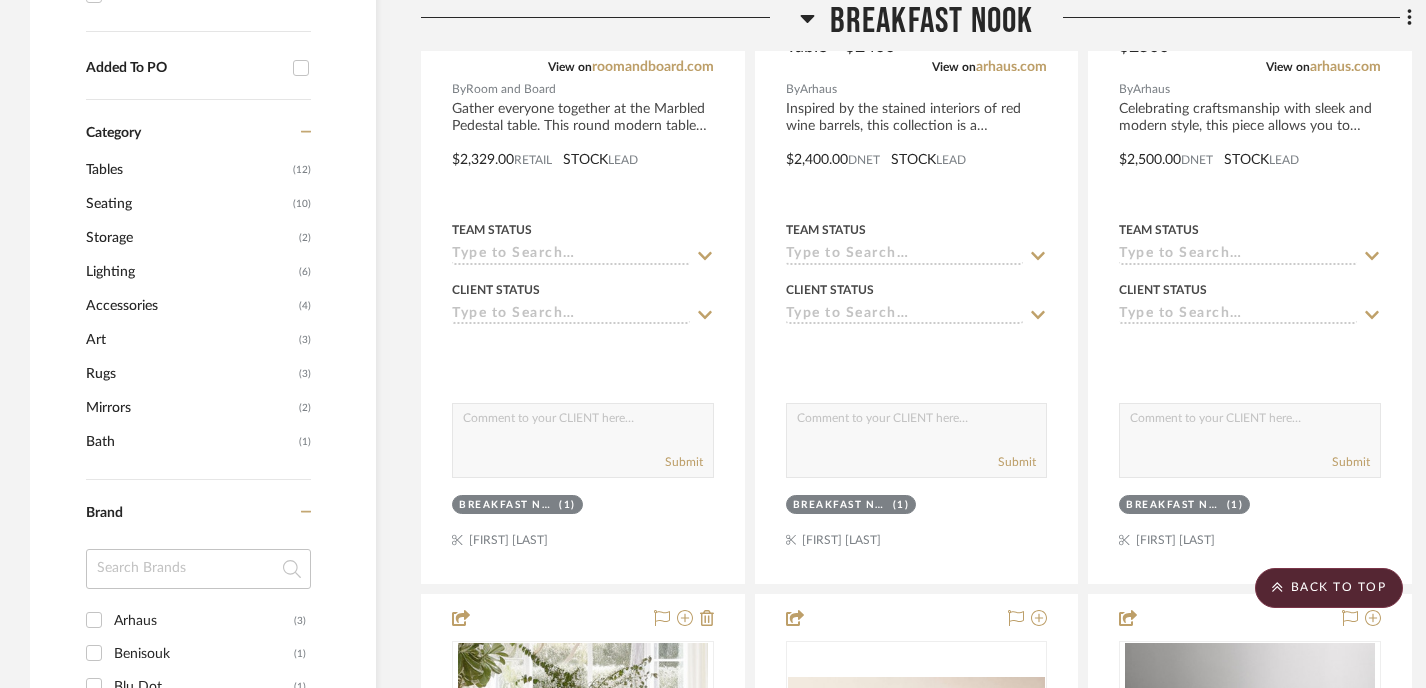 click on "Accessories" 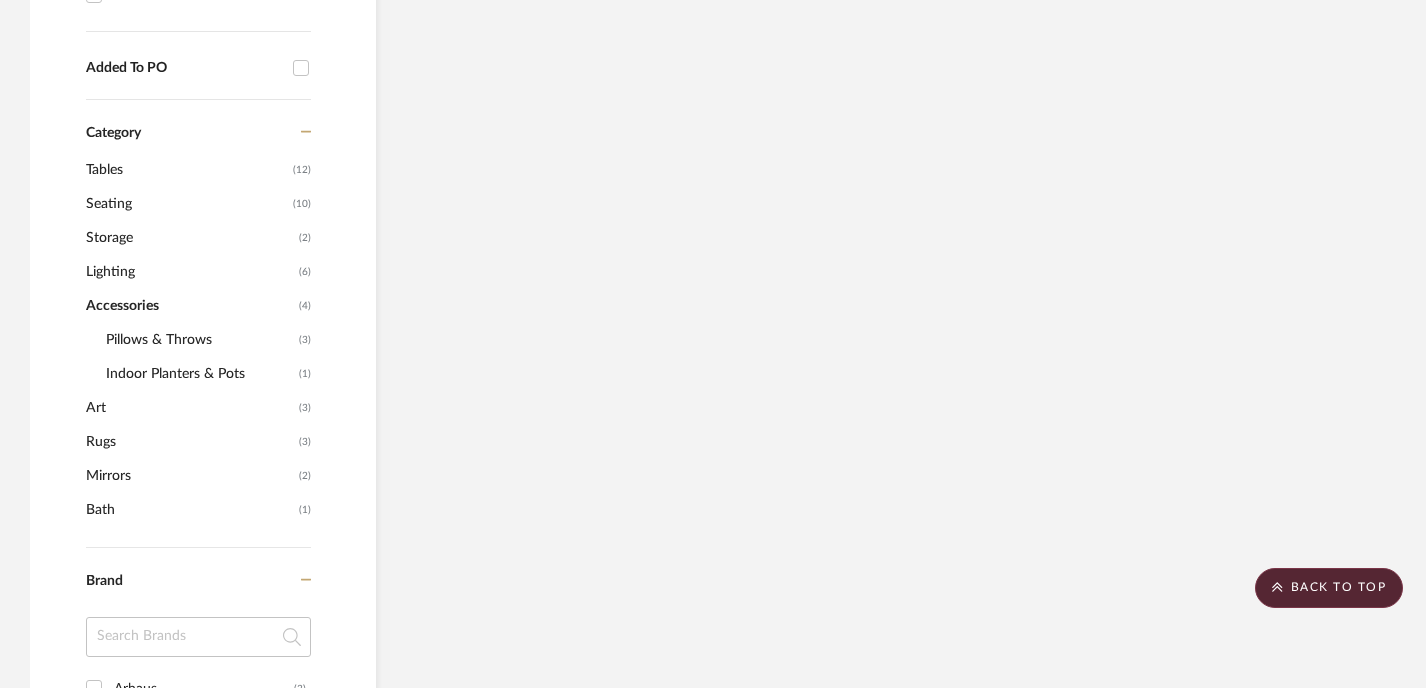 scroll, scrollTop: 1161, scrollLeft: 0, axis: vertical 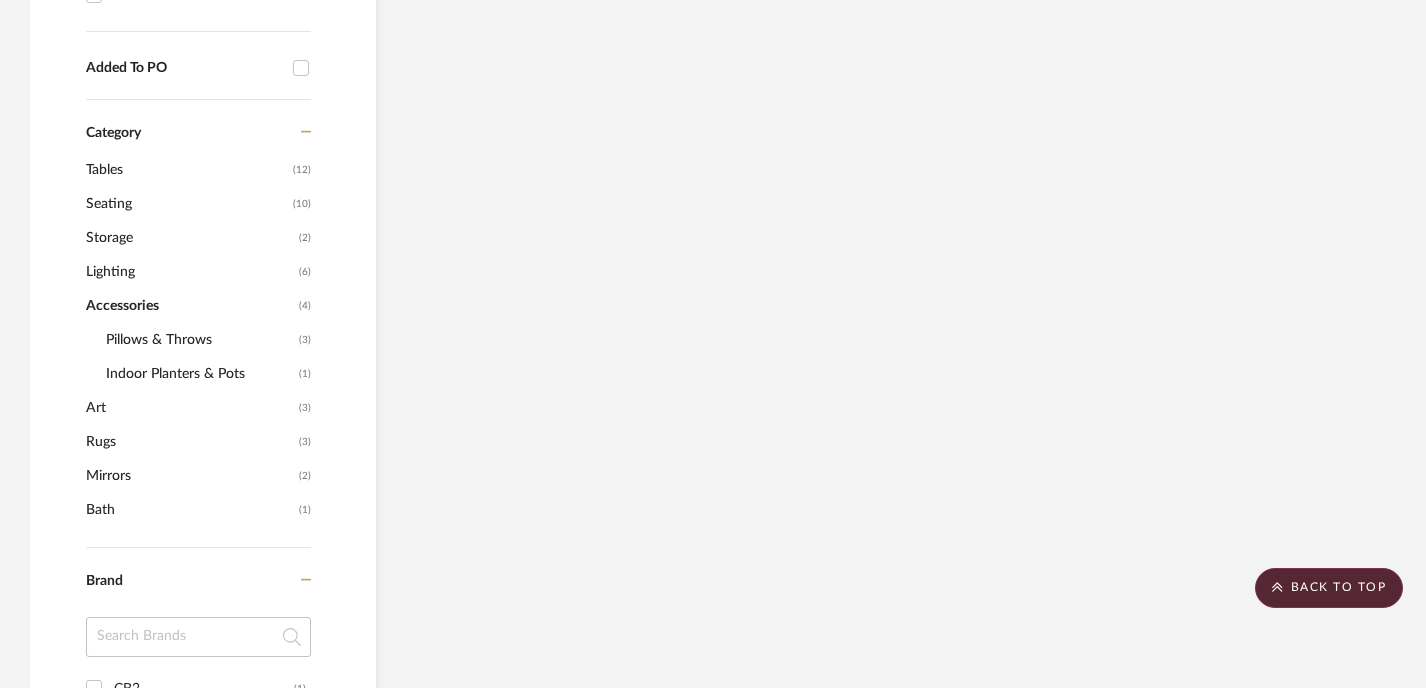 click on "Accessories" 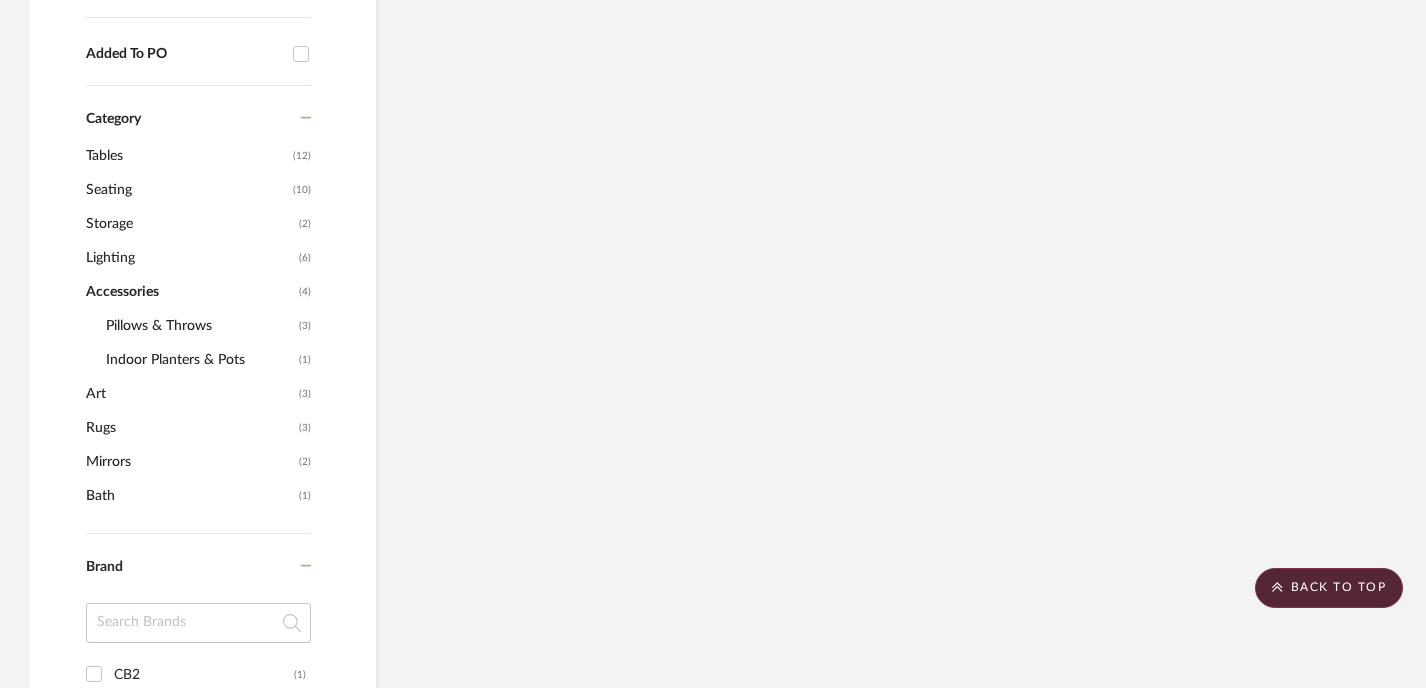 scroll, scrollTop: 1148, scrollLeft: 0, axis: vertical 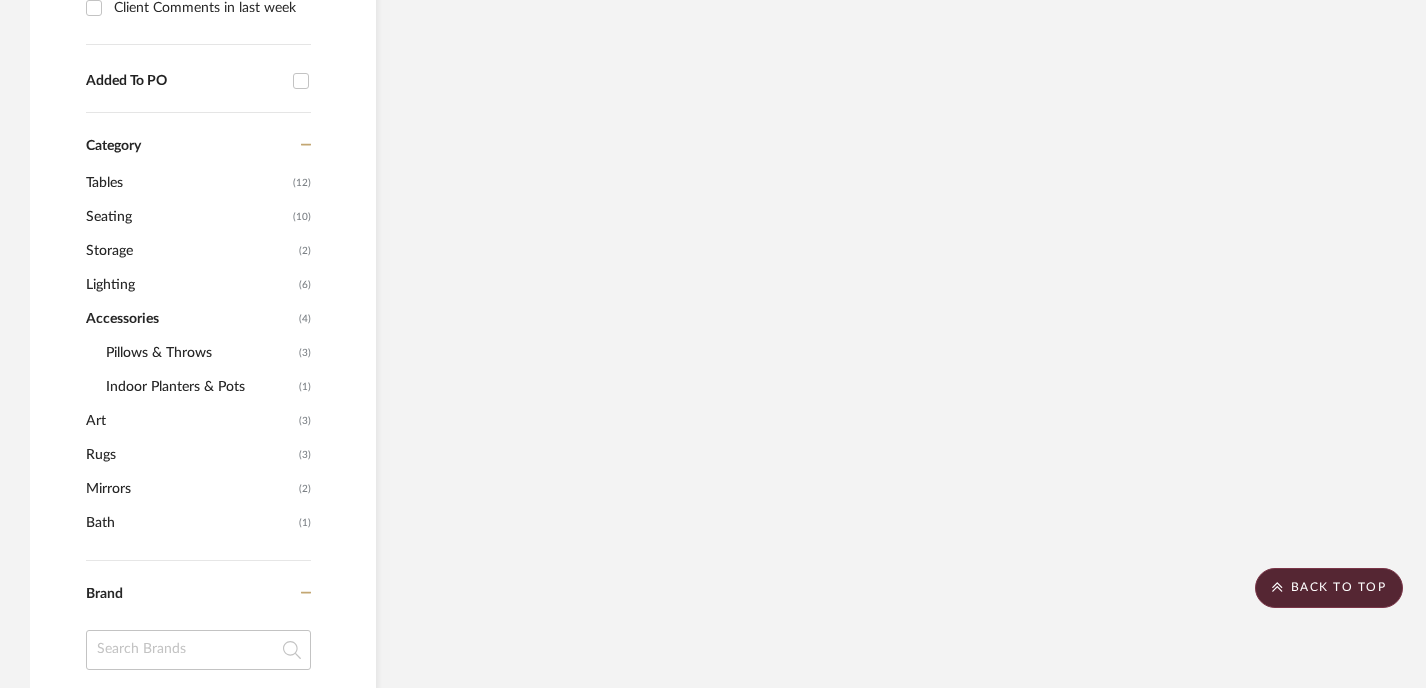 click on "Accessories" 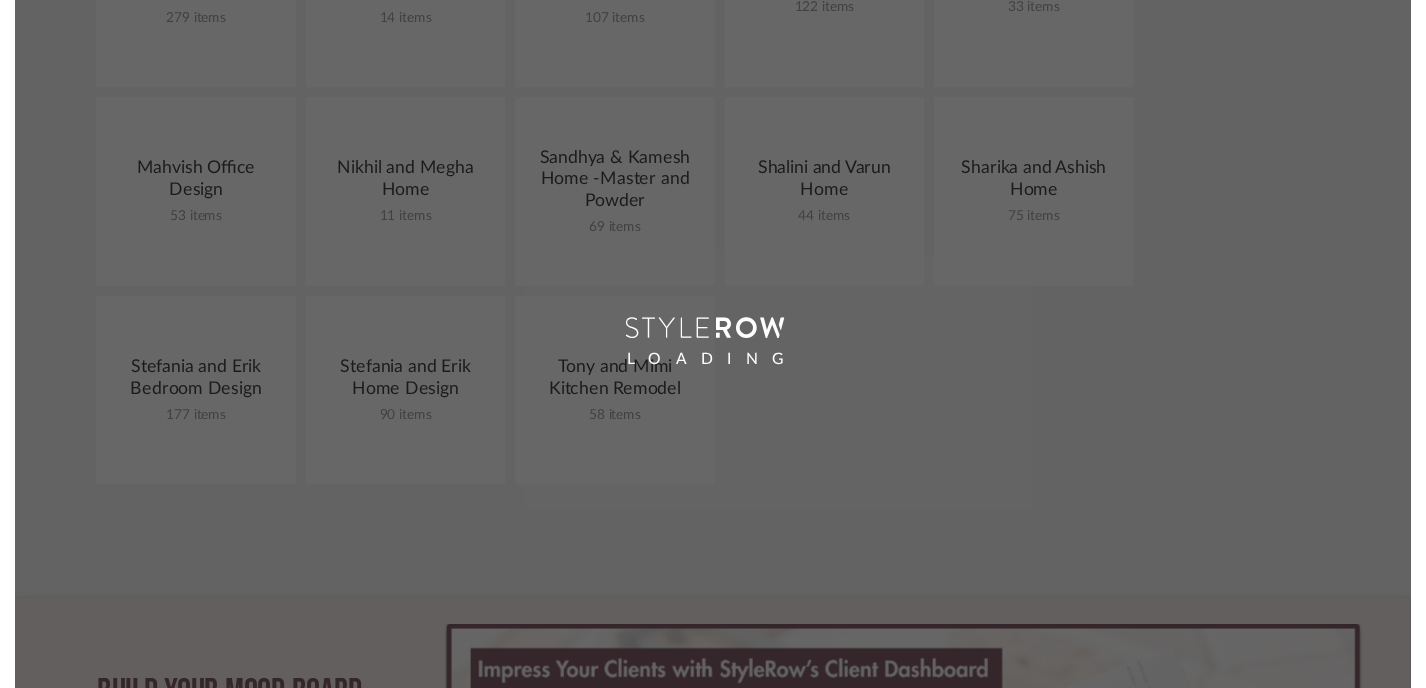 scroll, scrollTop: 558, scrollLeft: 0, axis: vertical 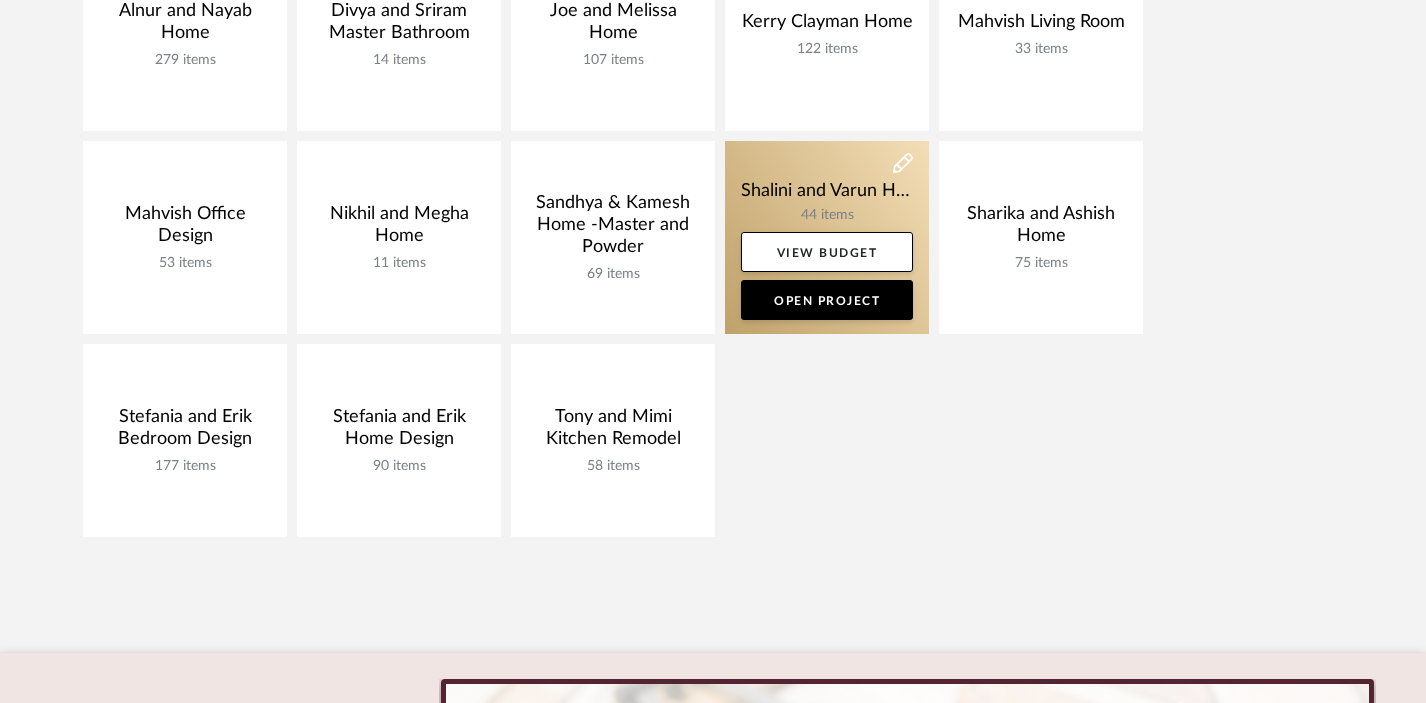 click 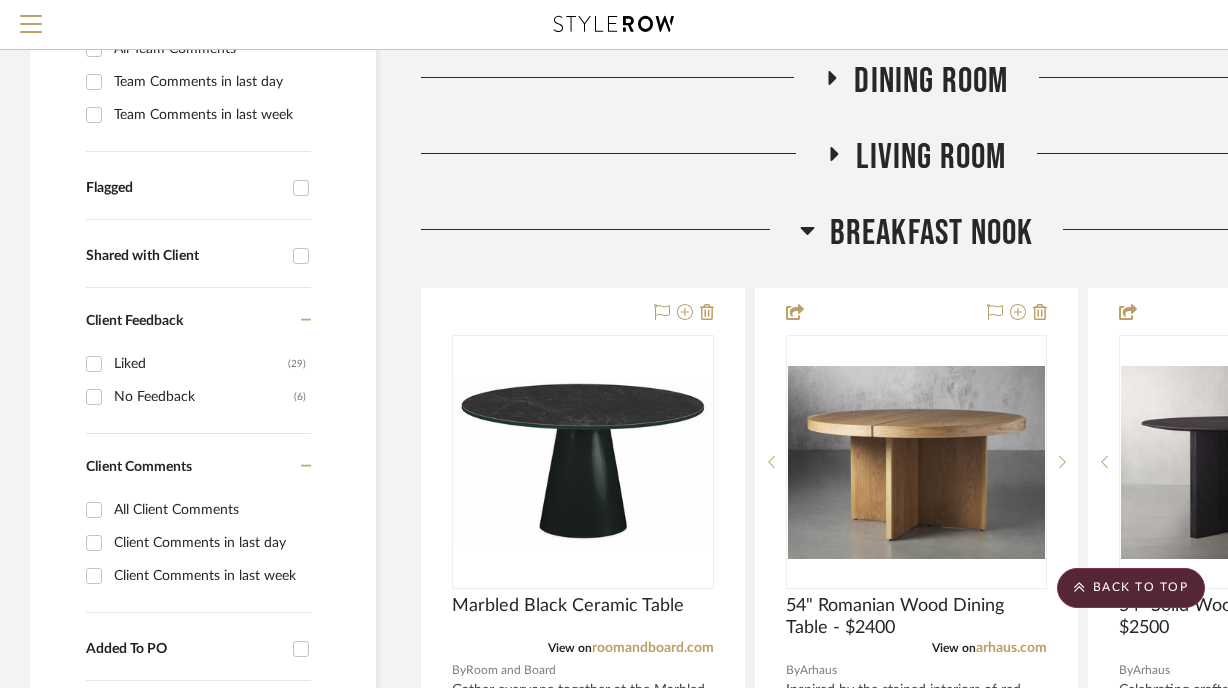 scroll, scrollTop: 518, scrollLeft: 0, axis: vertical 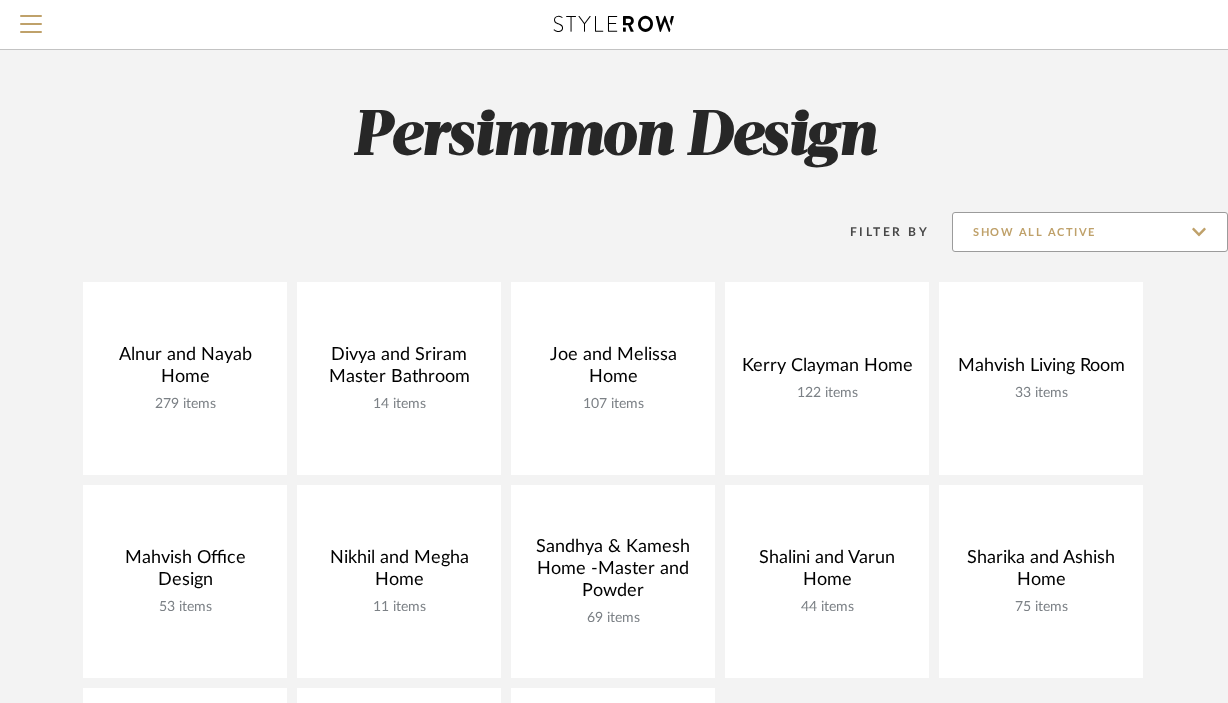 click on "Show All Active" 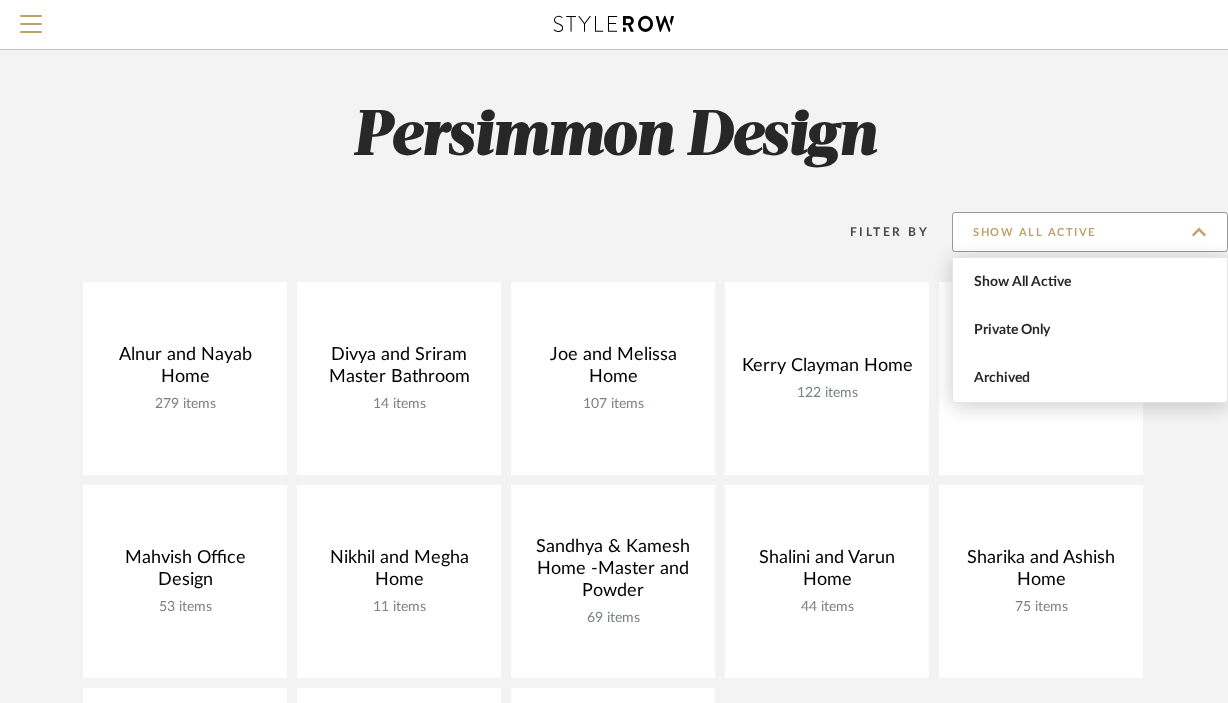 click on "Show All Active" 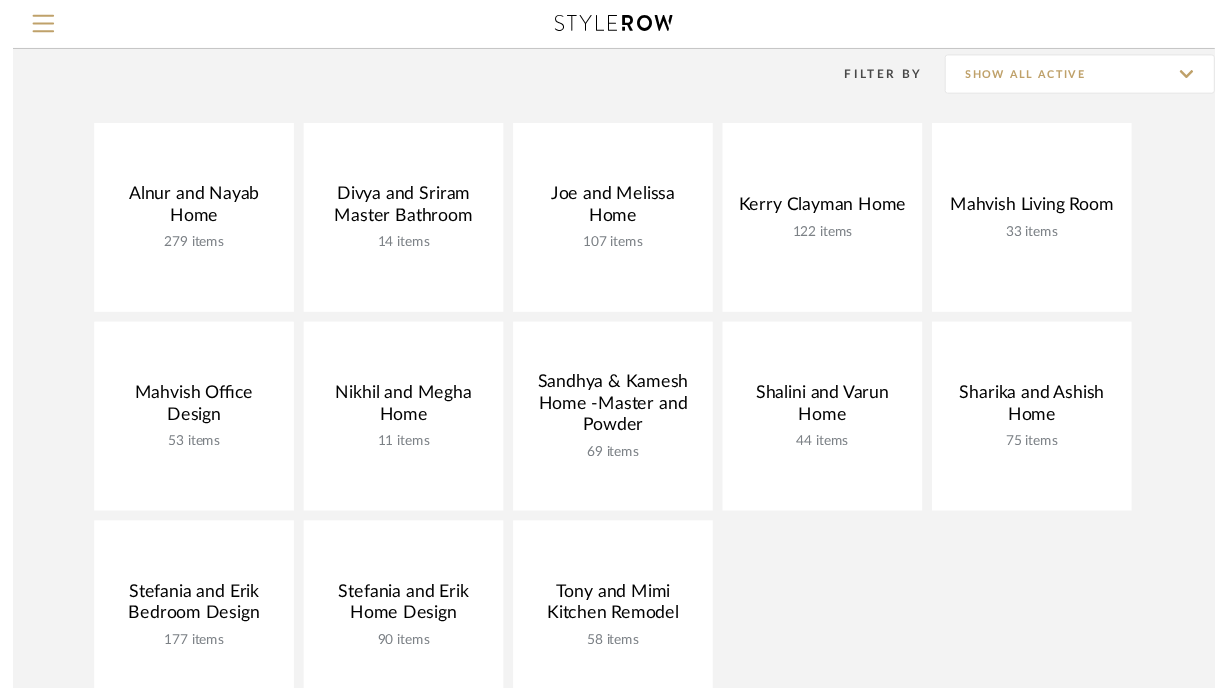 scroll, scrollTop: 0, scrollLeft: 0, axis: both 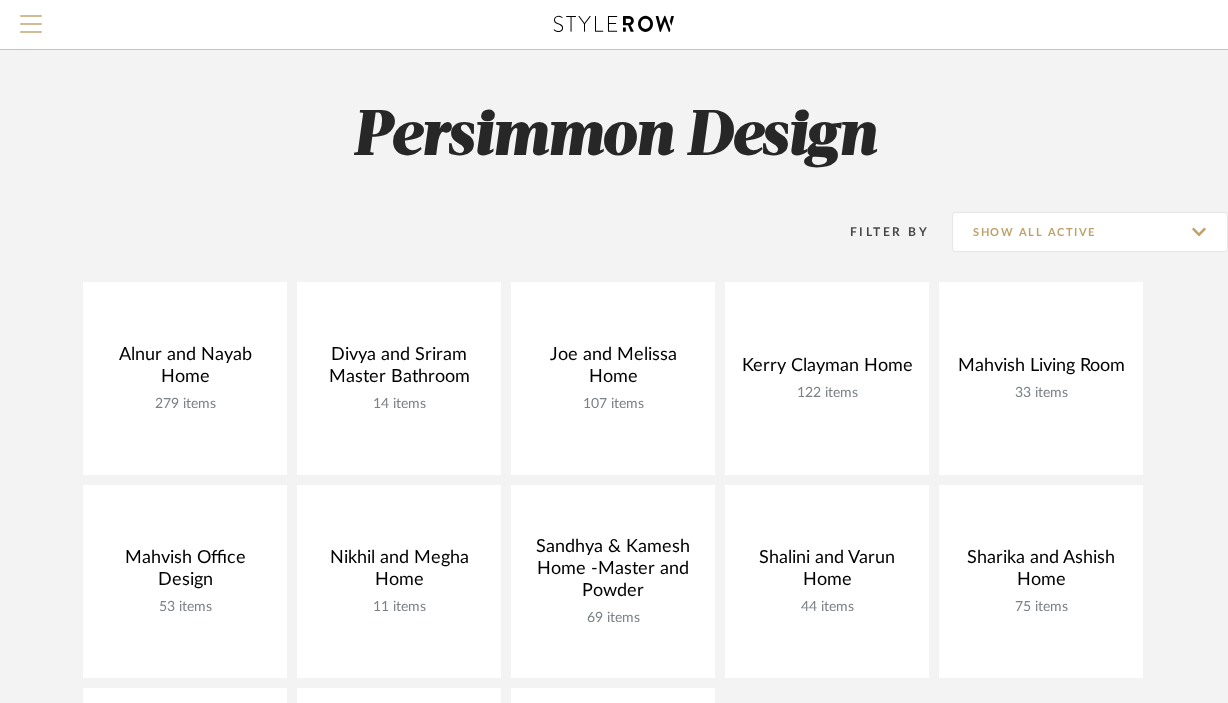 click at bounding box center (31, 16) 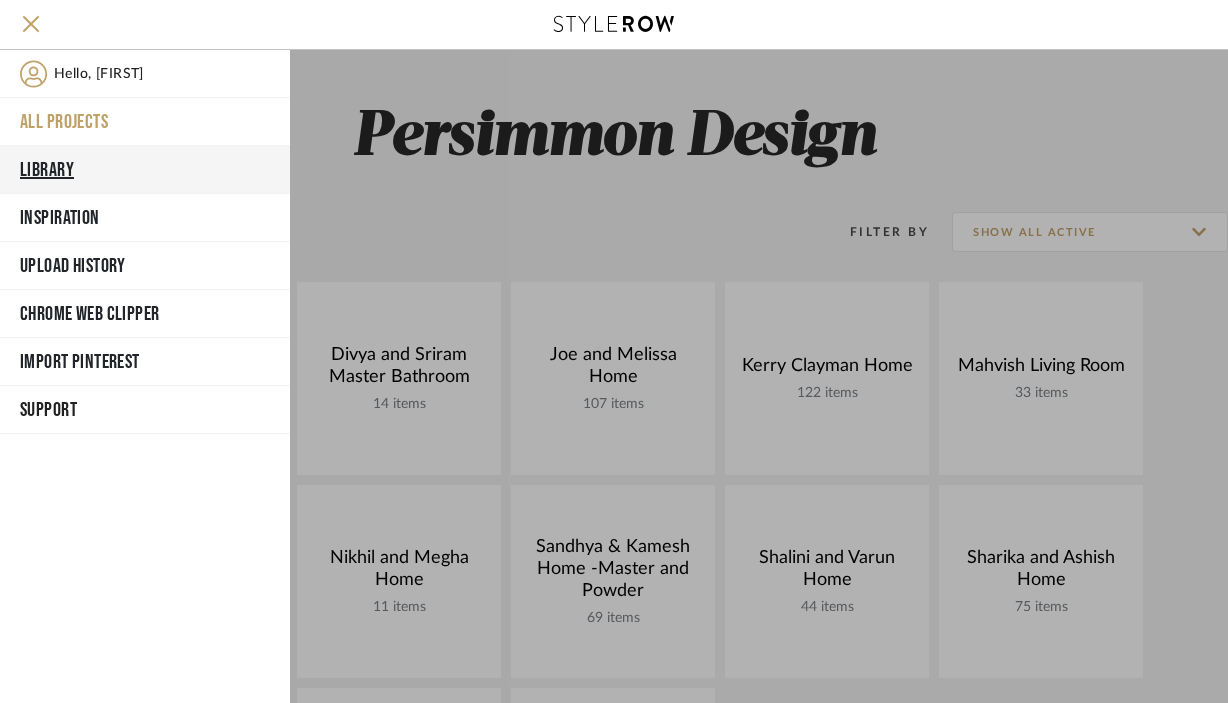 click on "Library" at bounding box center [145, 170] 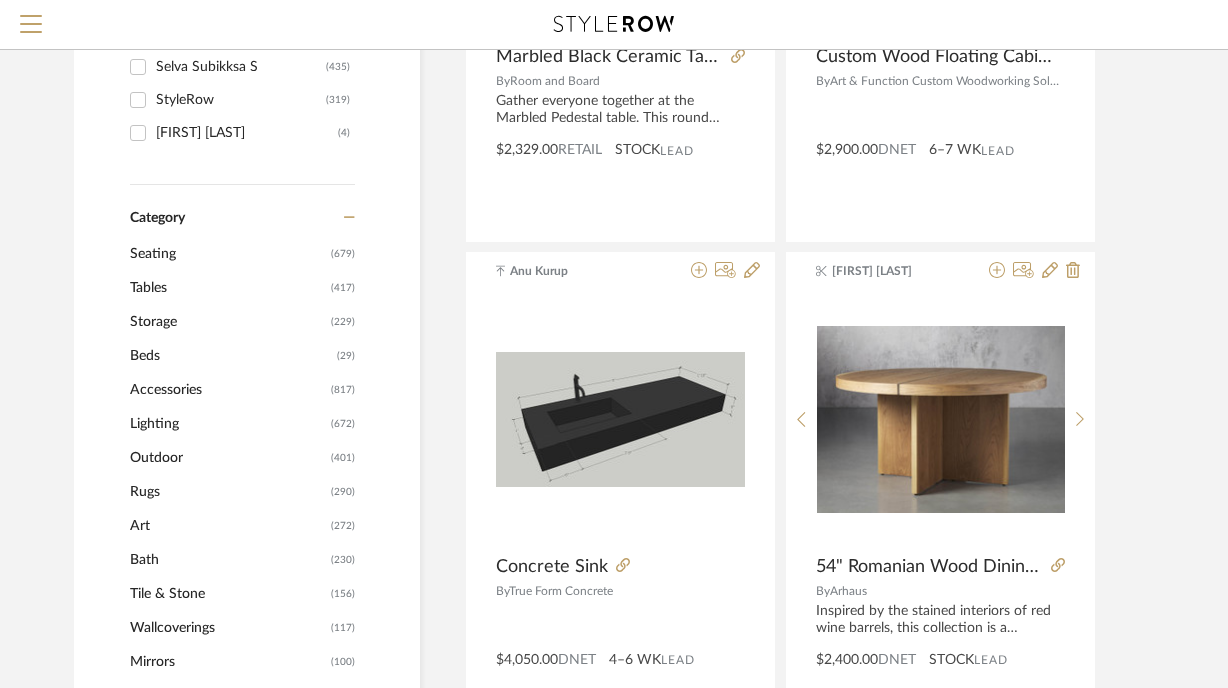 scroll, scrollTop: 549, scrollLeft: 0, axis: vertical 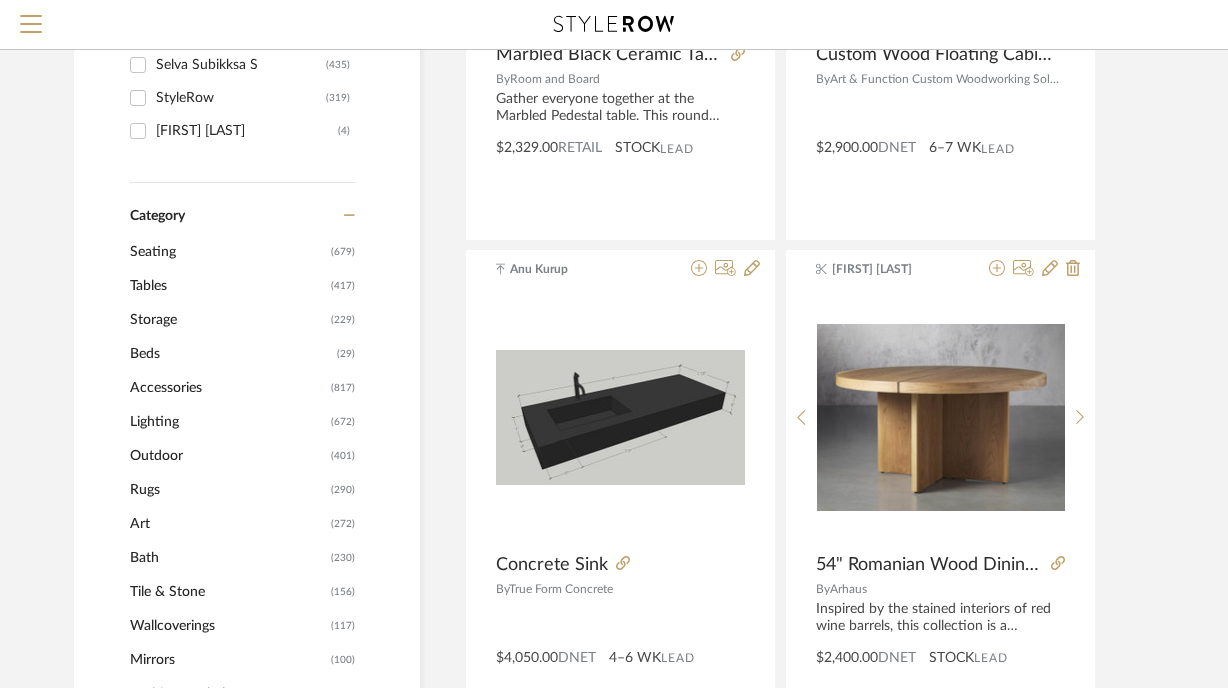click on "Accessories" 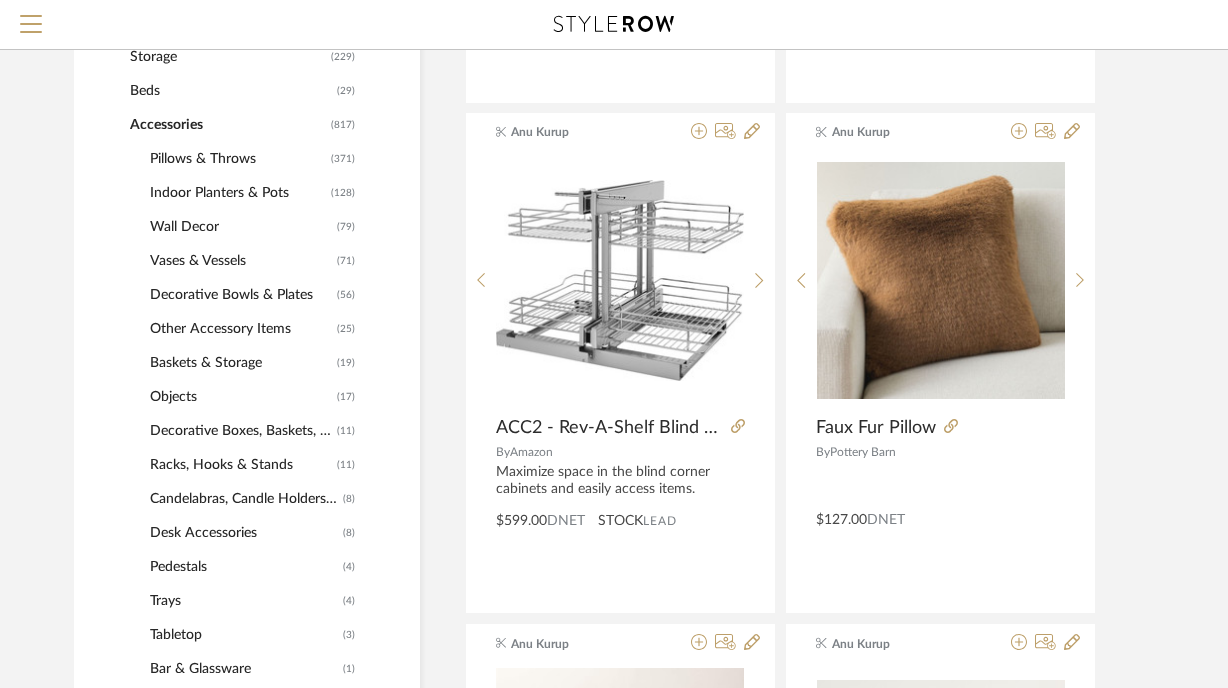 scroll, scrollTop: 831, scrollLeft: 0, axis: vertical 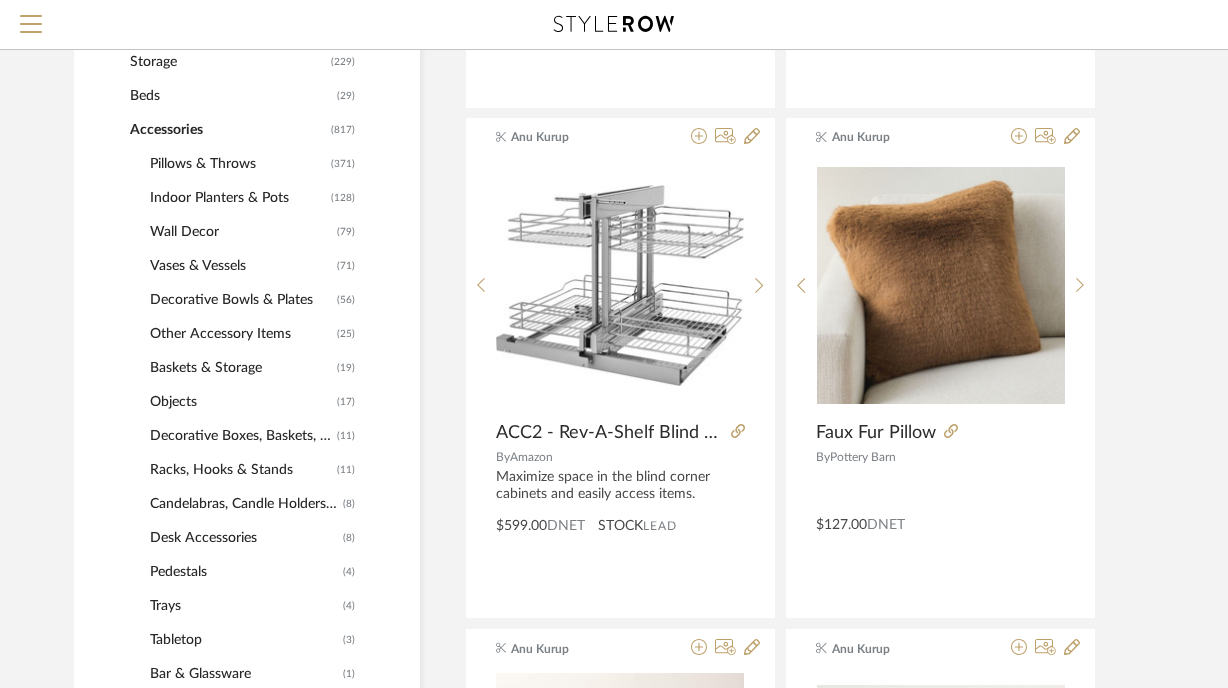 click on "Wall Decor" 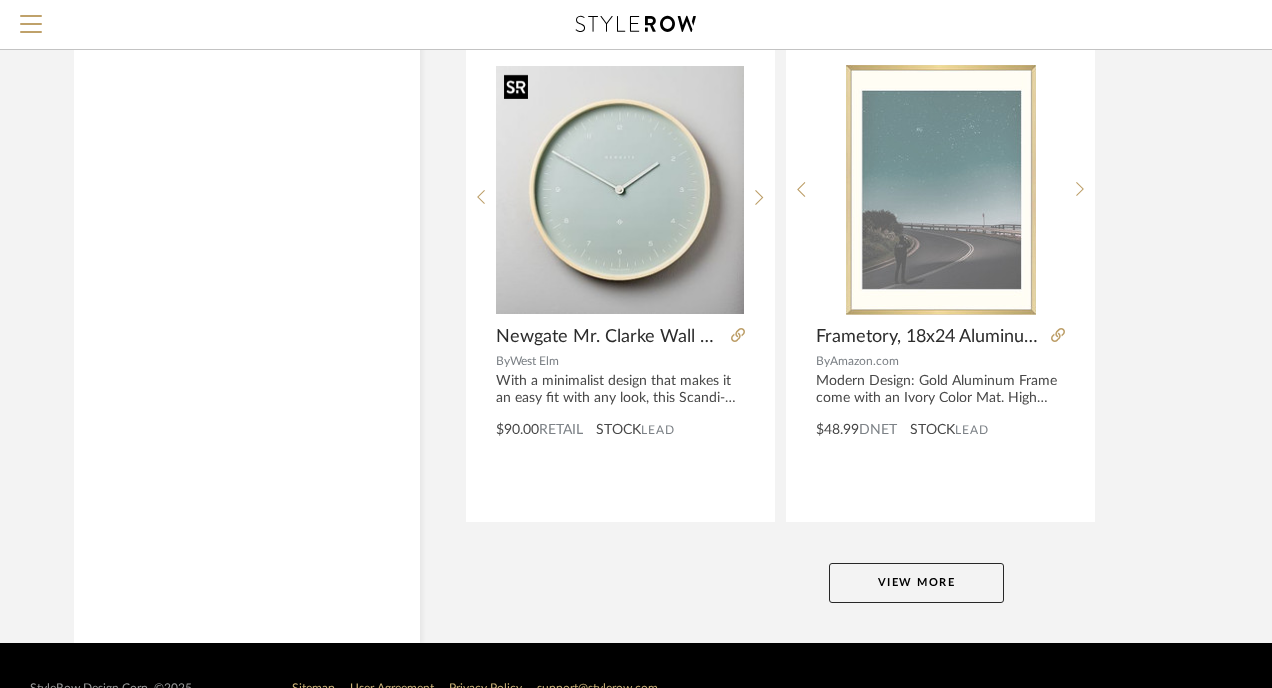 scroll, scrollTop: 9120, scrollLeft: 0, axis: vertical 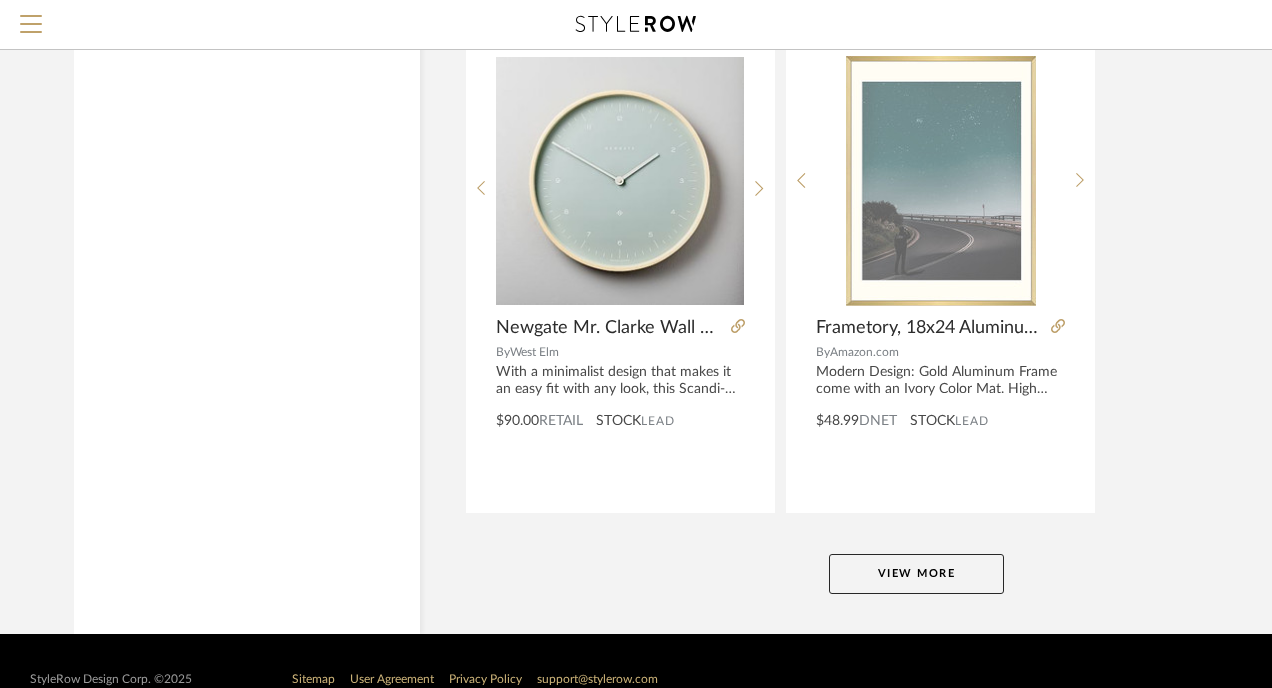 click on "View More" 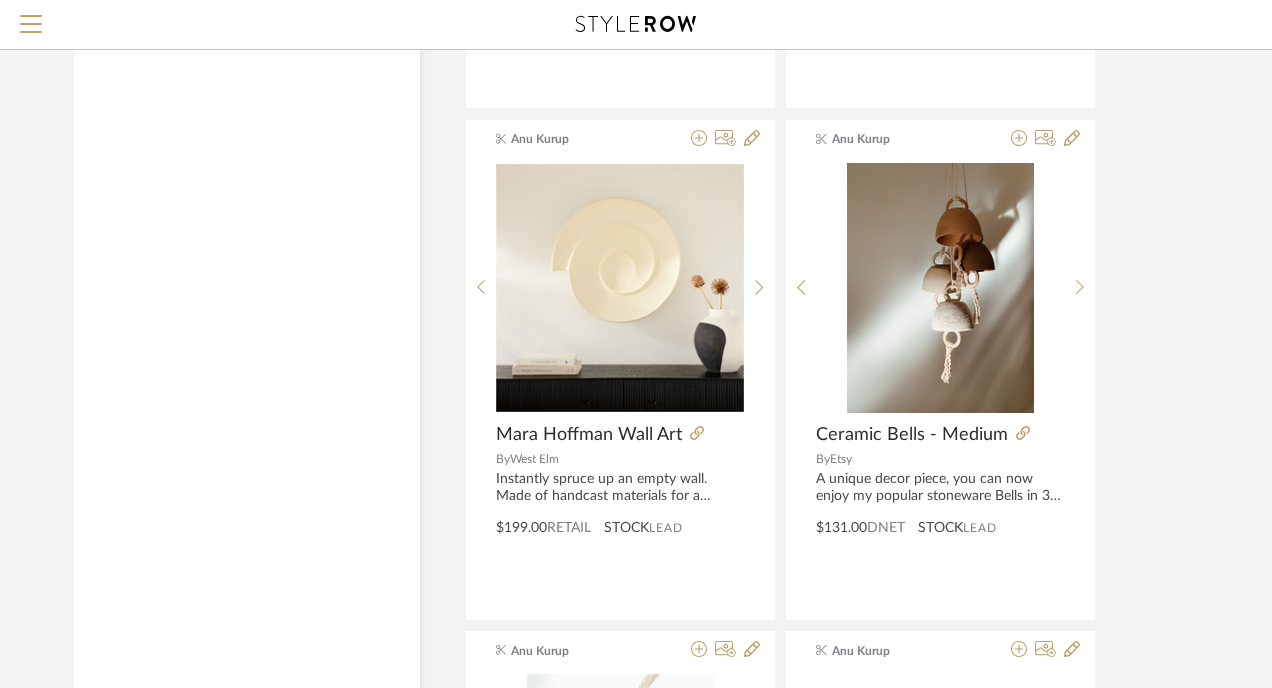 scroll, scrollTop: 14144, scrollLeft: 0, axis: vertical 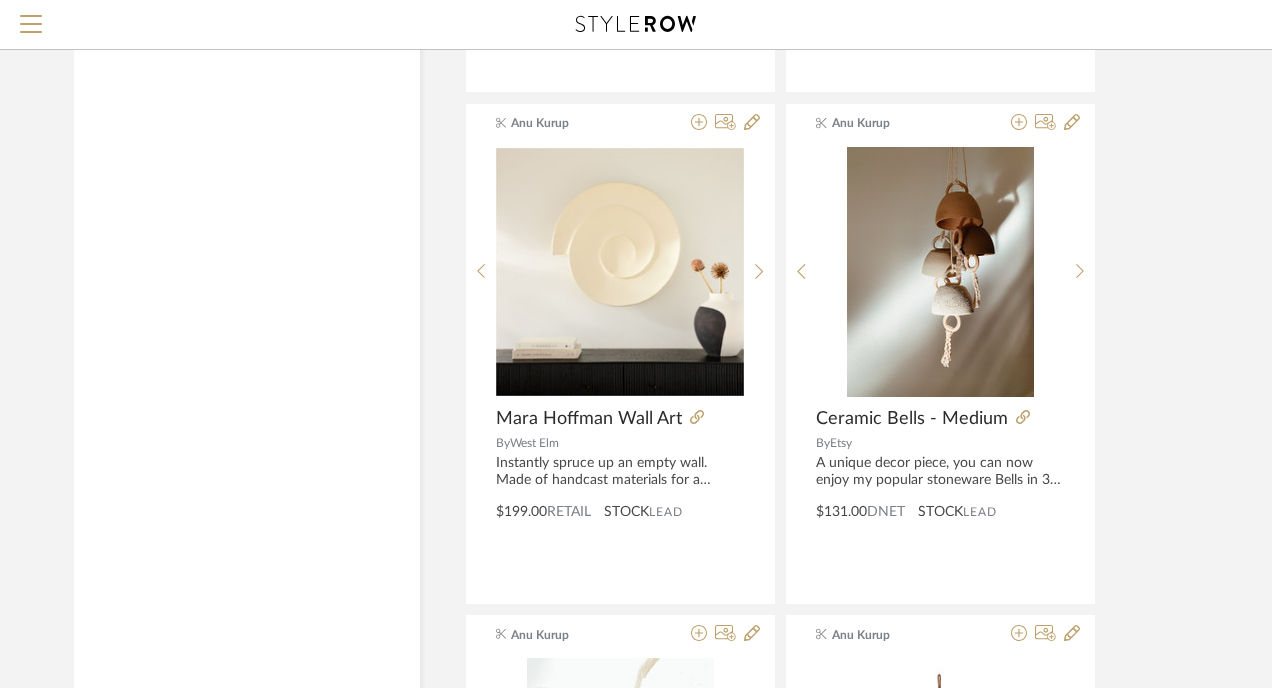 click on "Item Type Product  ([NUMBER])  Added By [FIRST] [LAST]  ([NUMBER])  StyleRow   ([NUMBER])  [FIRST] [LAST]  S  ([NUMBER])  Category  Seating   ([NUMBER])   Tables   ([NUMBER])   Storage   ([NUMBER])   Beds    ([NUMBER])   Accessories    ([NUMBER])   Pillows & Throws   ([NUMBER])   Indoor Planters & Pots   ([NUMBER])   Wall Decor   ([NUMBER])    Vases & Vessels   ([NUMBER])   Decorative Bowls & Plates   ([NUMBER])   Other Accessory Items   ([NUMBER])   Baskets & Storage   ([NUMBER])   Objects   ([NUMBER])   Decorative Boxes, Baskets, Jars & Storage   ([NUMBER])   Racks, Hooks & Stands   ([NUMBER])   Candelabras, Candle Holders, Candle Sticks   ([NUMBER])   Desk Accessories   ([NUMBER])   Pedestals   ([NUMBER])   Trays   ([NUMBER])   Tabletop   ([NUMBER])   Bar & Glassware   ([NUMBER])   Dividers & Panel Screens - Accessories   ([NUMBER])   Lighting   ([NUMBER])   Outdoor   ([NUMBER])   Rugs   ([NUMBER])   Art   ([NUMBER])   Bath   ([NUMBER])   Tile & Stone   ([NUMBER])   Wallcoverings   ([NUMBER])   Mirrors   ([NUMBER])   Architectural Elements   ([NUMBER])   Hardware   ([NUMBER])   Plumbing   ([NUMBER])   Architectural Finishes   ([NUMBER])   Bedding   ([NUMBER])   Paint   ([NUMBER])   Appliances   ([NUMBER])   Fabric & Textiles   ([NUMBER])   Flooring  CB2" 